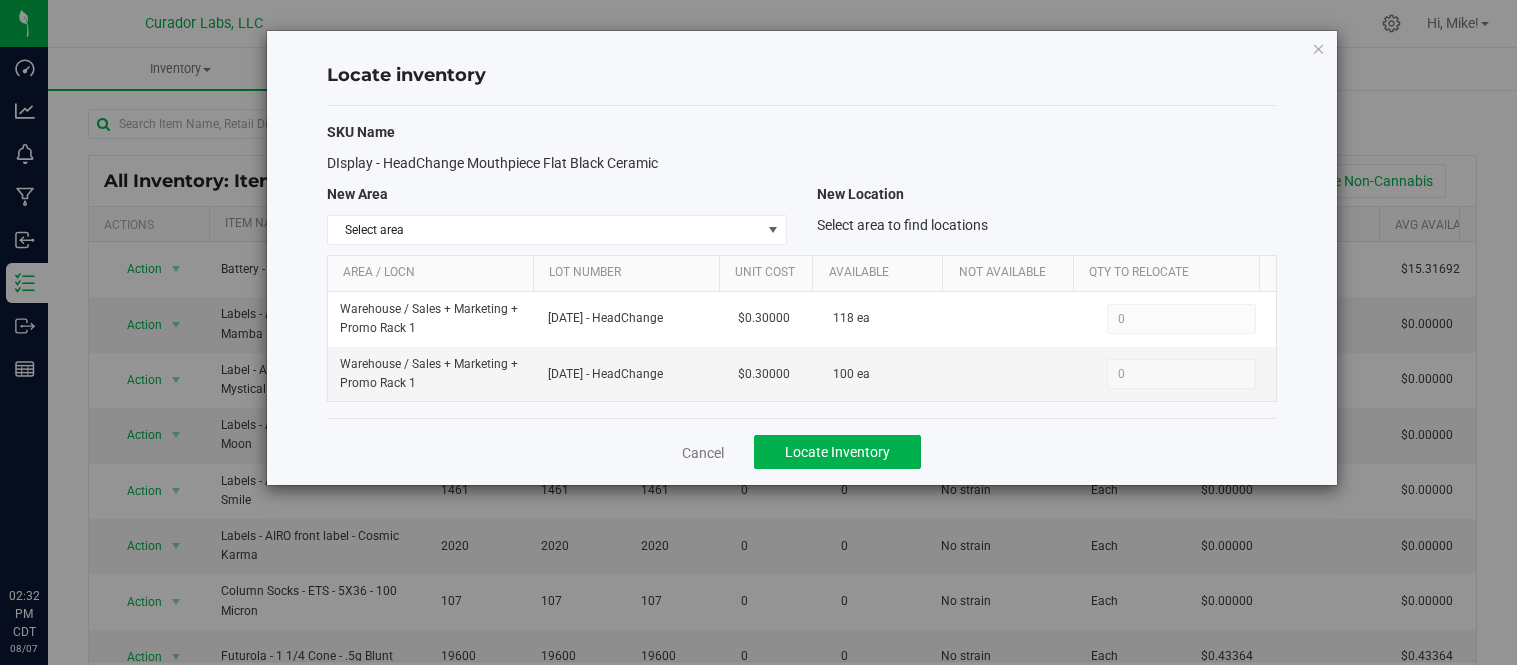 scroll, scrollTop: 0, scrollLeft: 0, axis: both 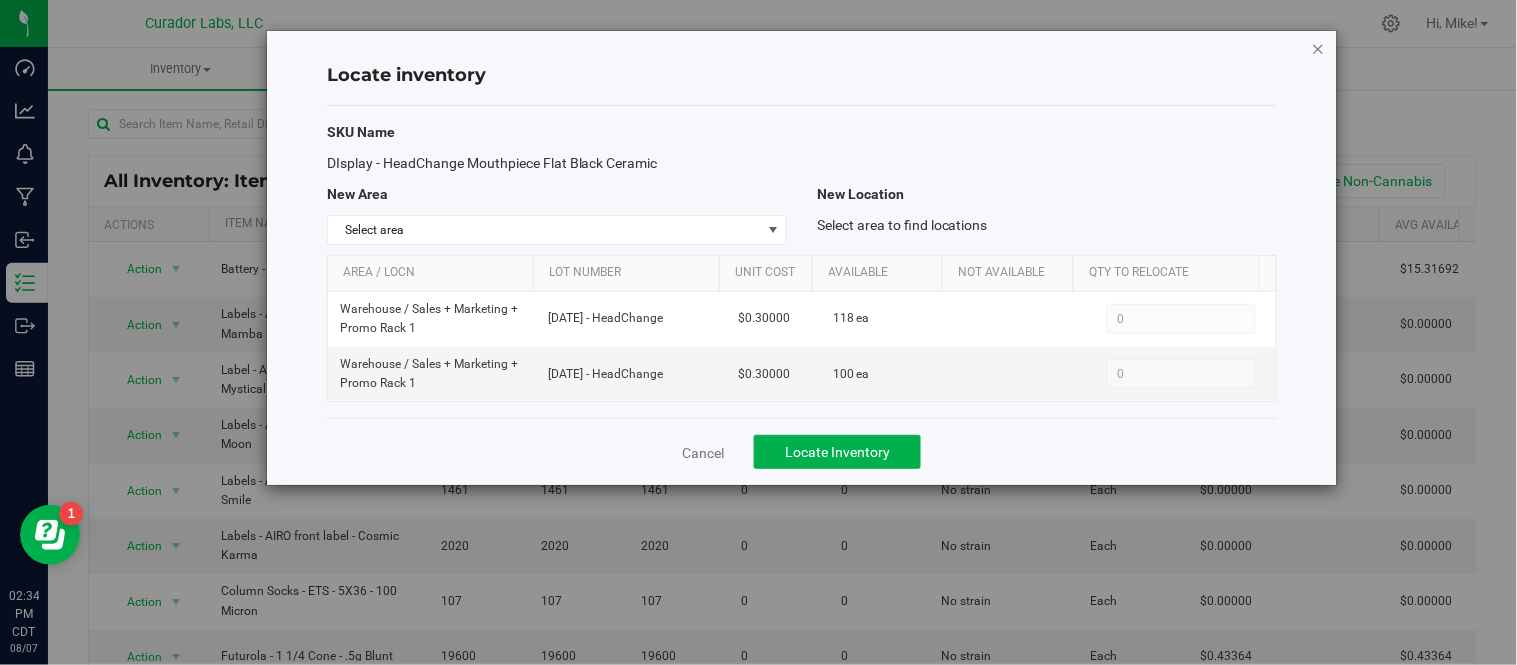 click at bounding box center [1319, 48] 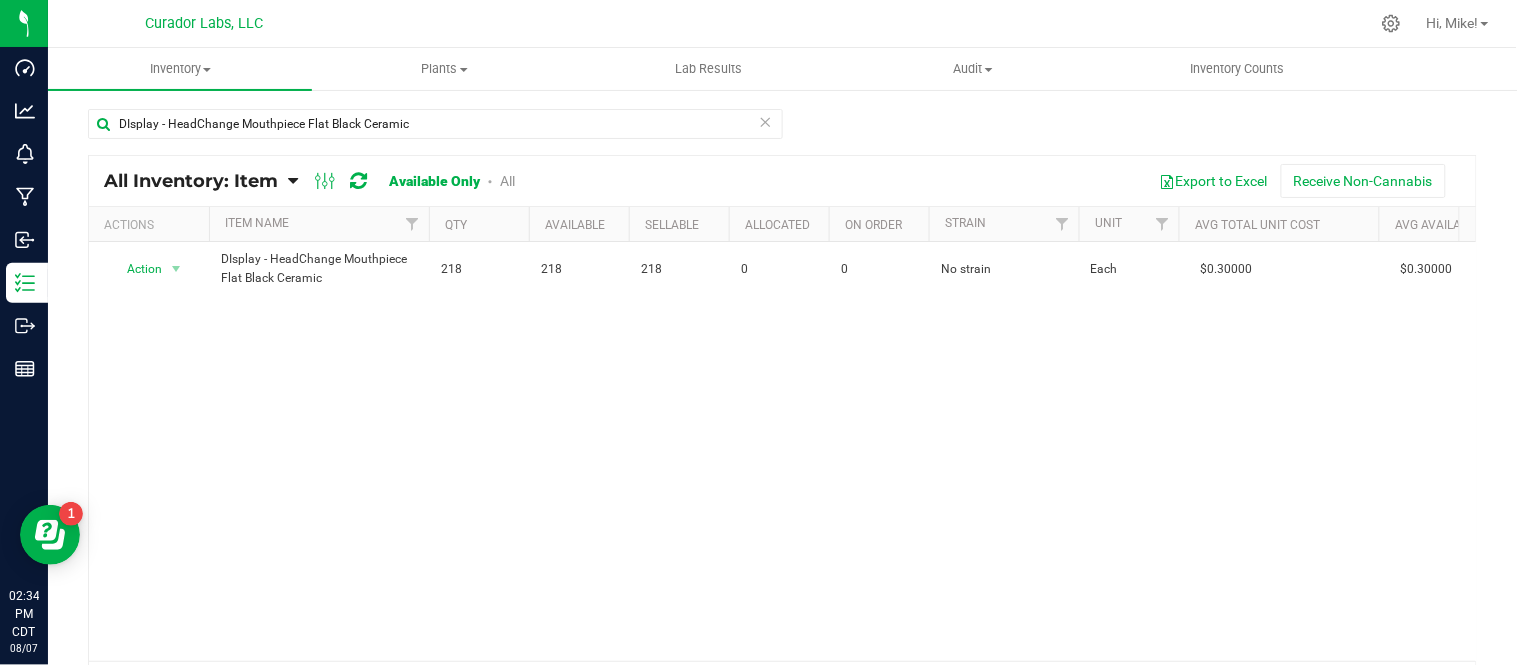 click at bounding box center [766, 121] 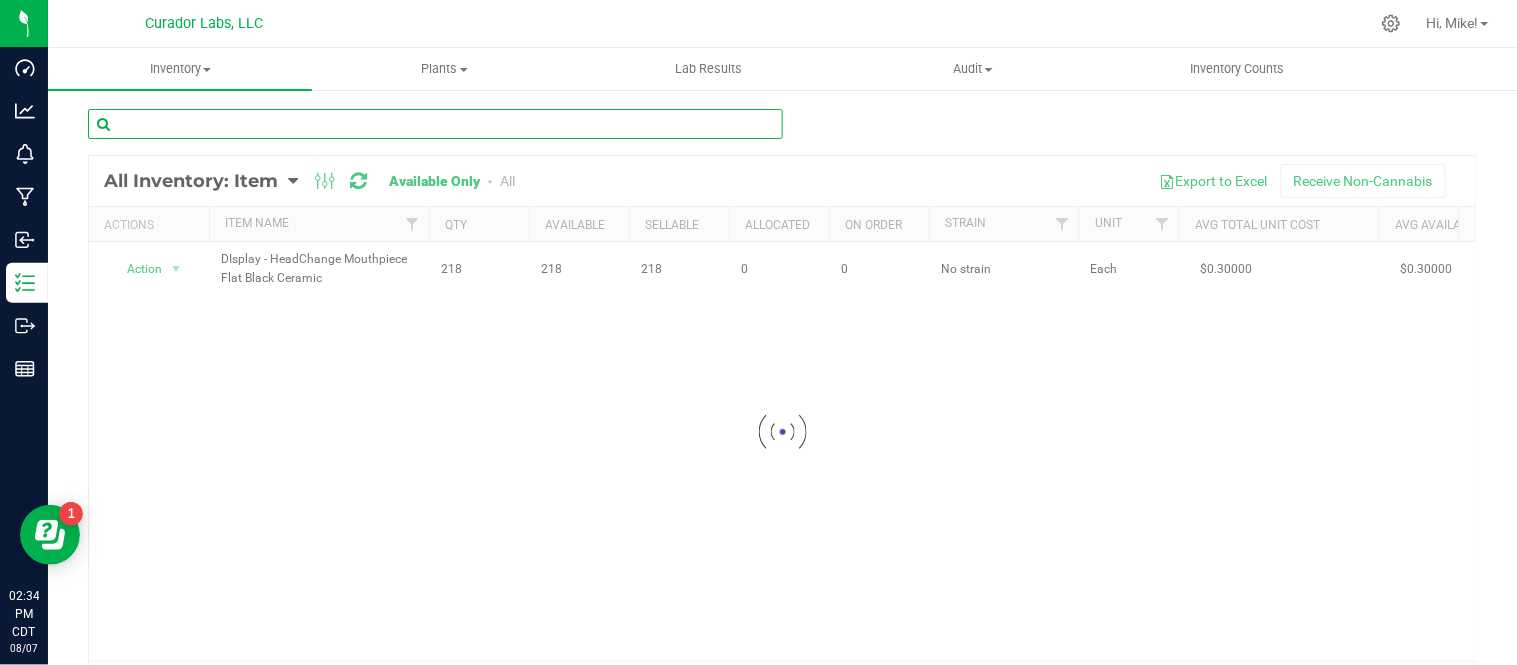paste on "DIsplay - Safe Bet Mouthpiece Ceramic Flat White" 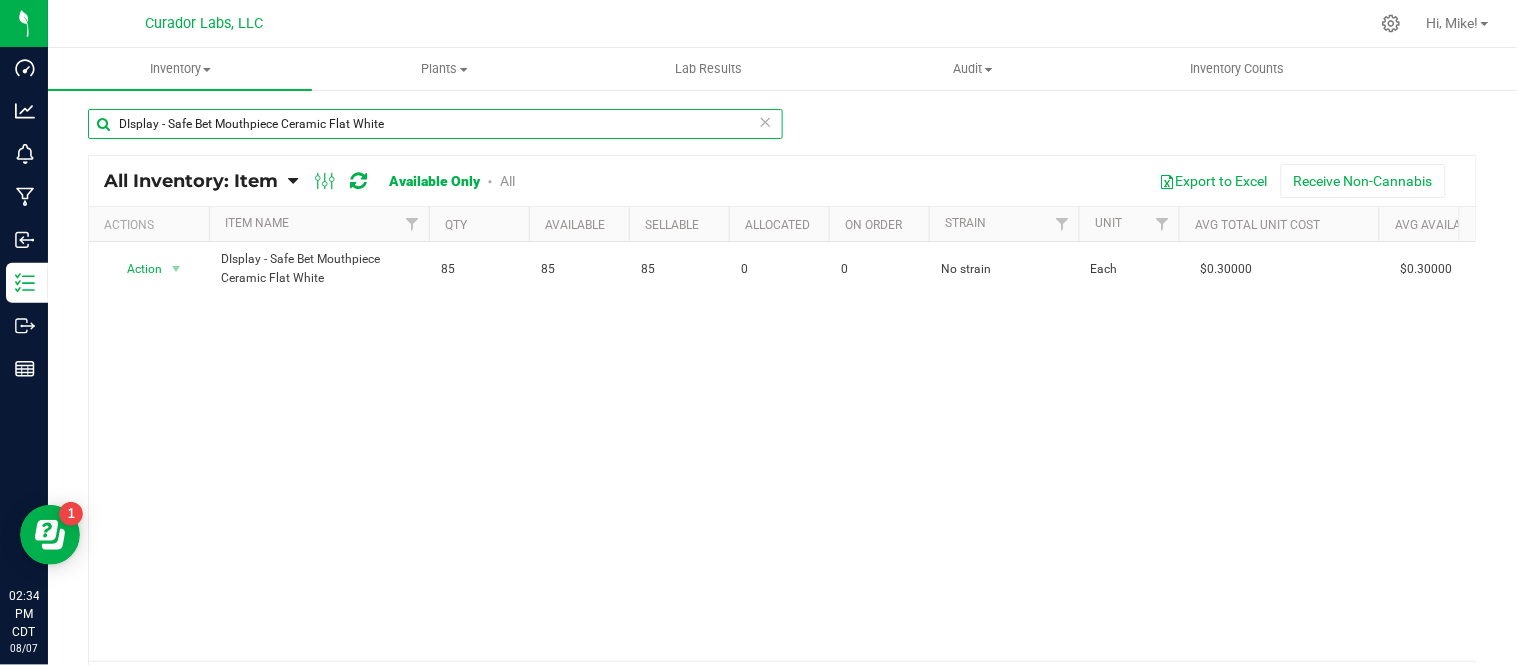 type on "DIsplay - Safe Bet Mouthpiece Ceramic Flat White" 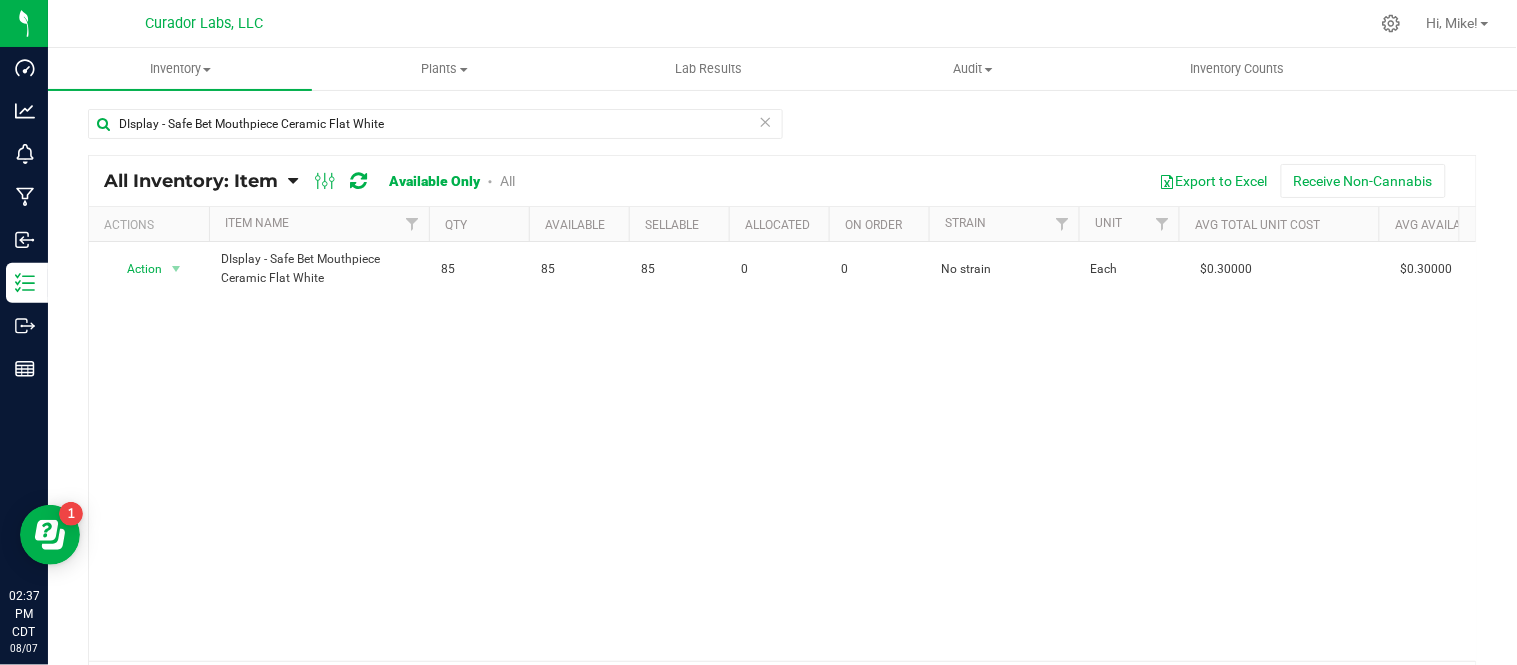 click at bounding box center [766, 121] 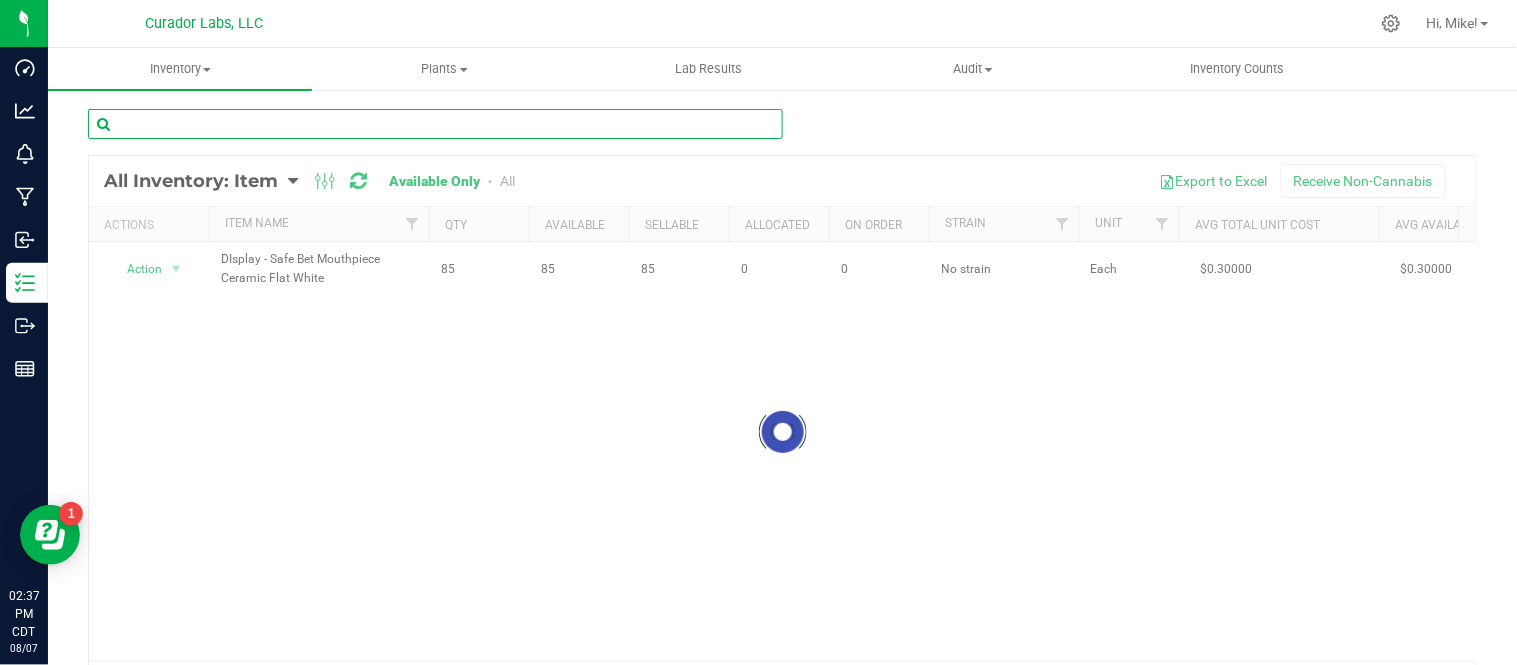 paste on "DIsplay - Safe Bet Mouthpiece Ceramic Flat White" 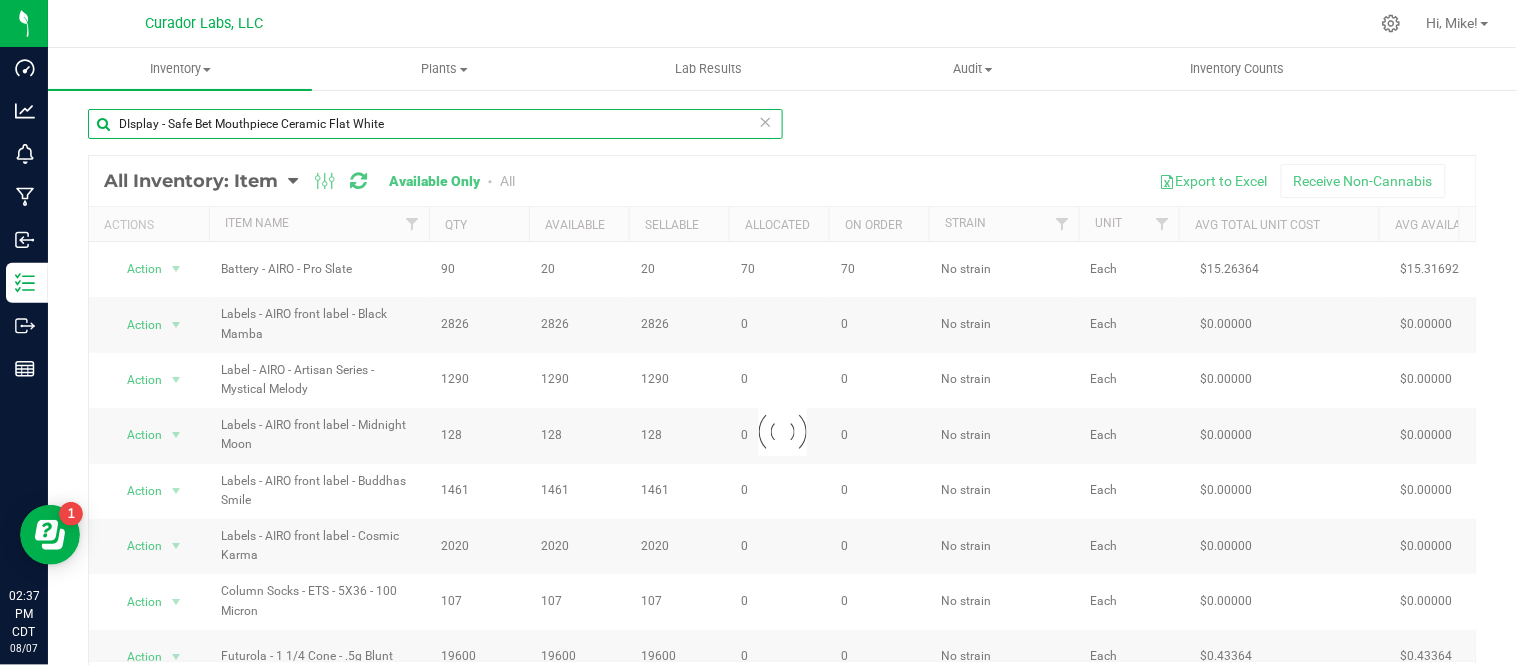 type on "DIsplay - Safe Bet Mouthpiece Ceramic Flat White" 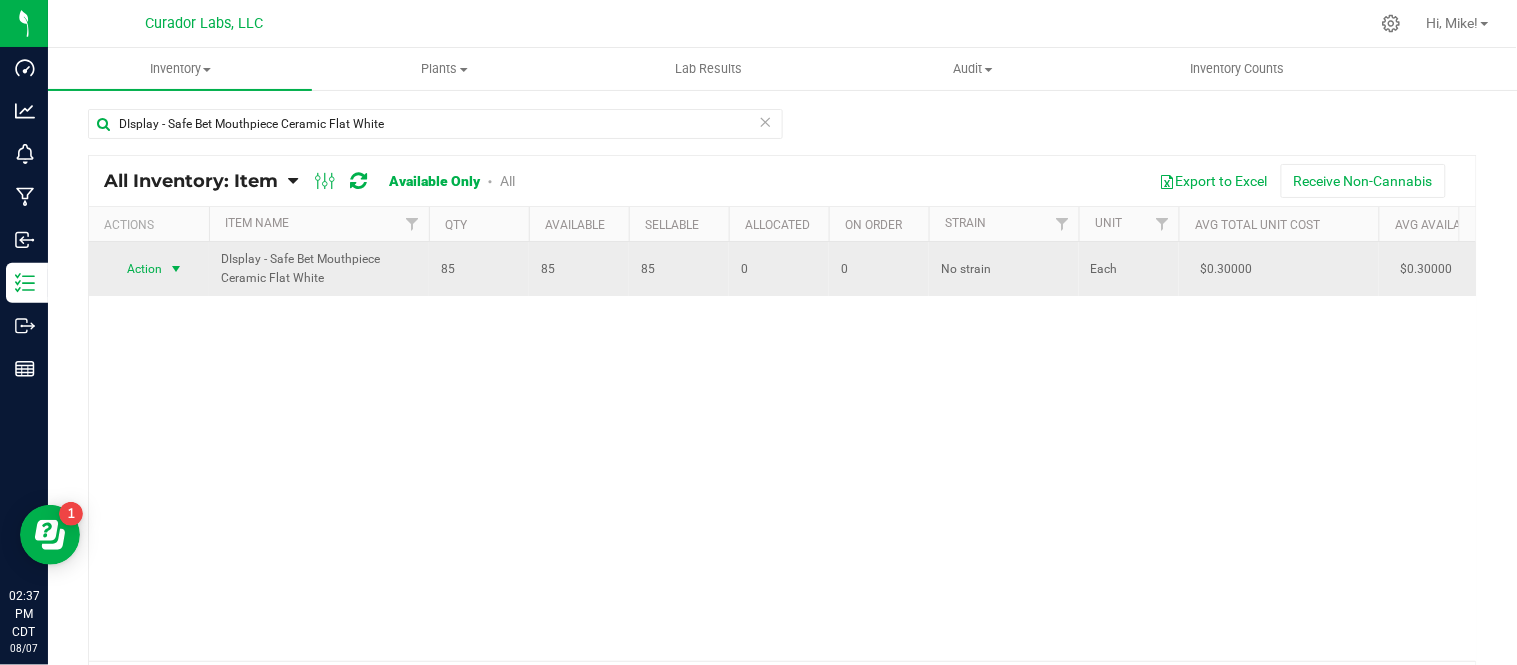 click at bounding box center [176, 269] 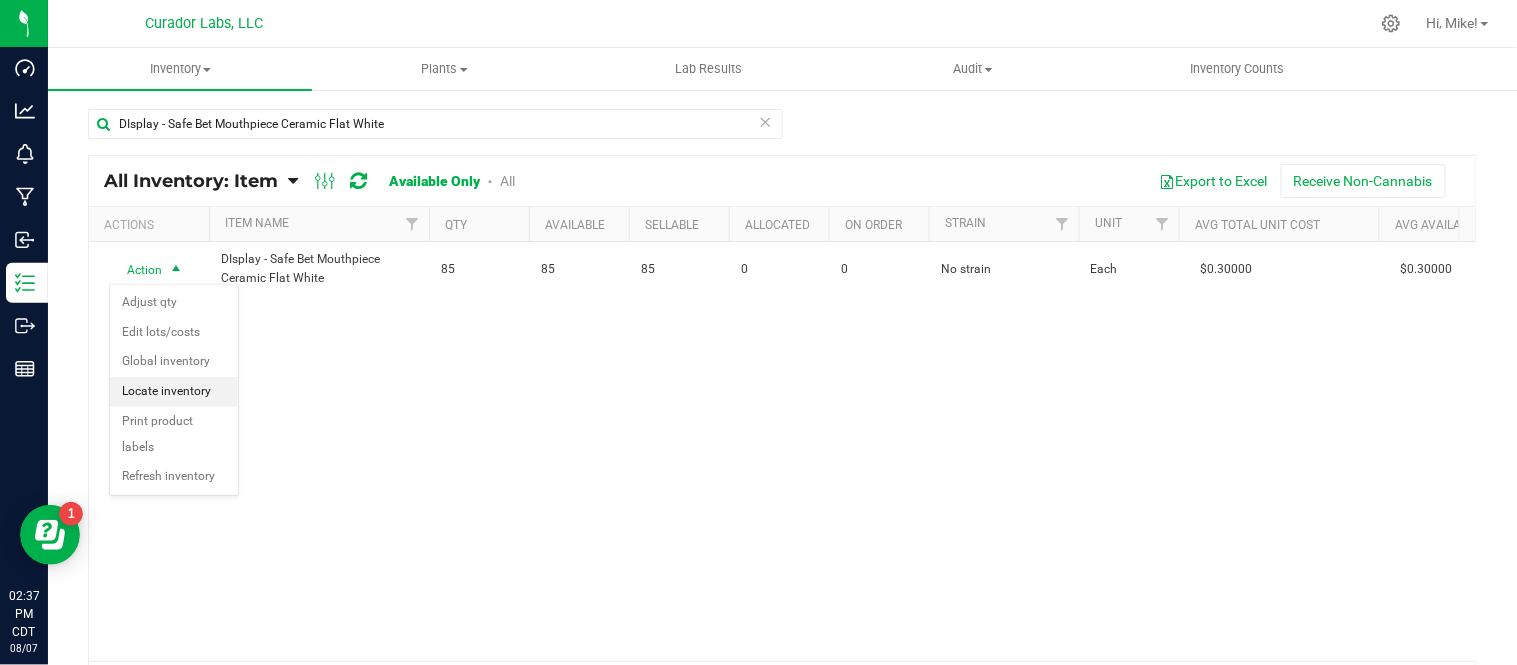 click on "Locate inventory" at bounding box center [174, 392] 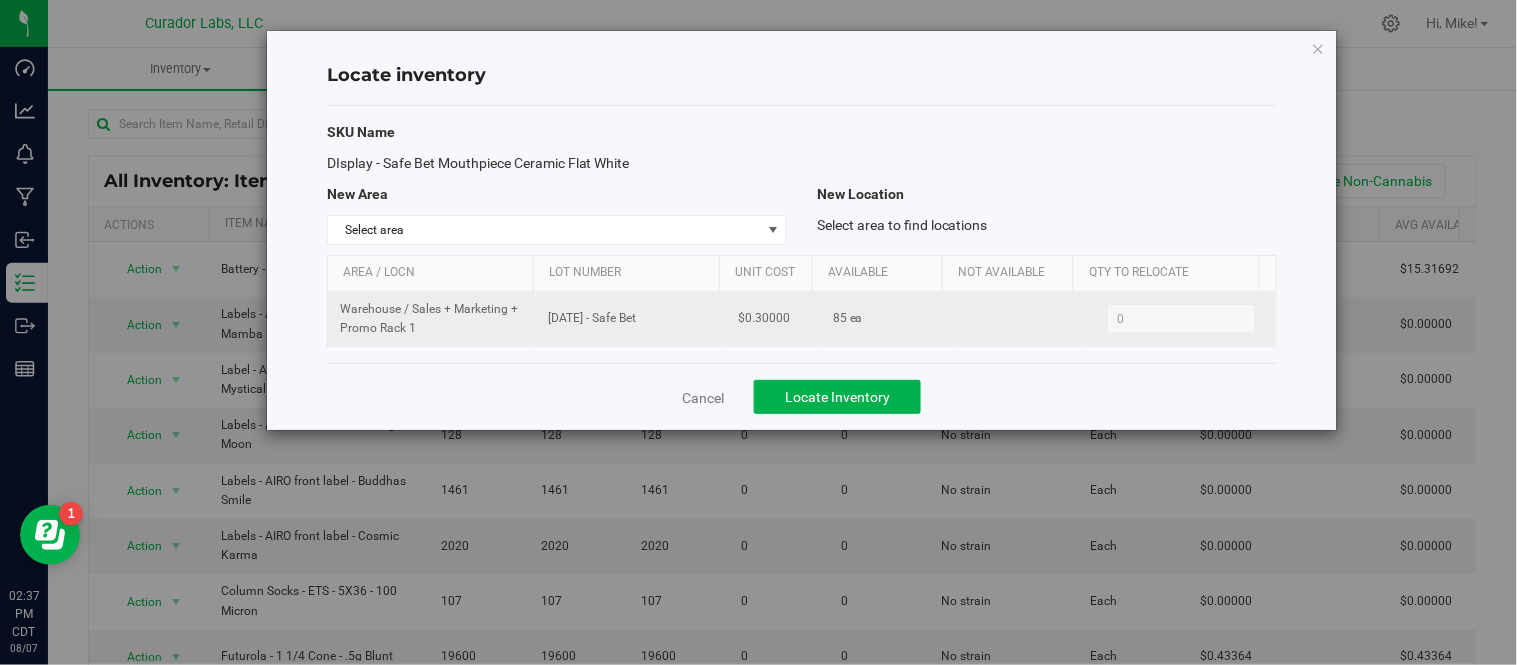drag, startPoint x: 544, startPoint y: 324, endPoint x: 656, endPoint y: 331, distance: 112.21854 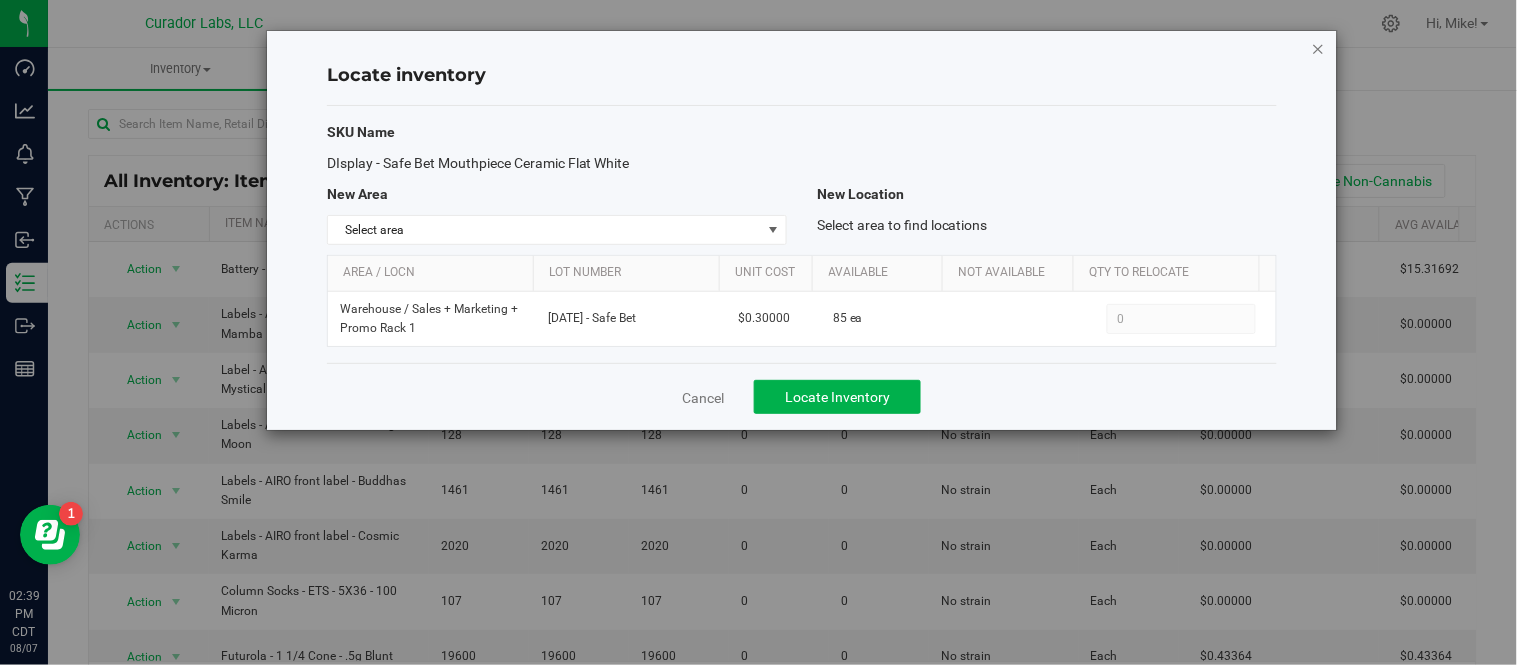 click at bounding box center [1319, 48] 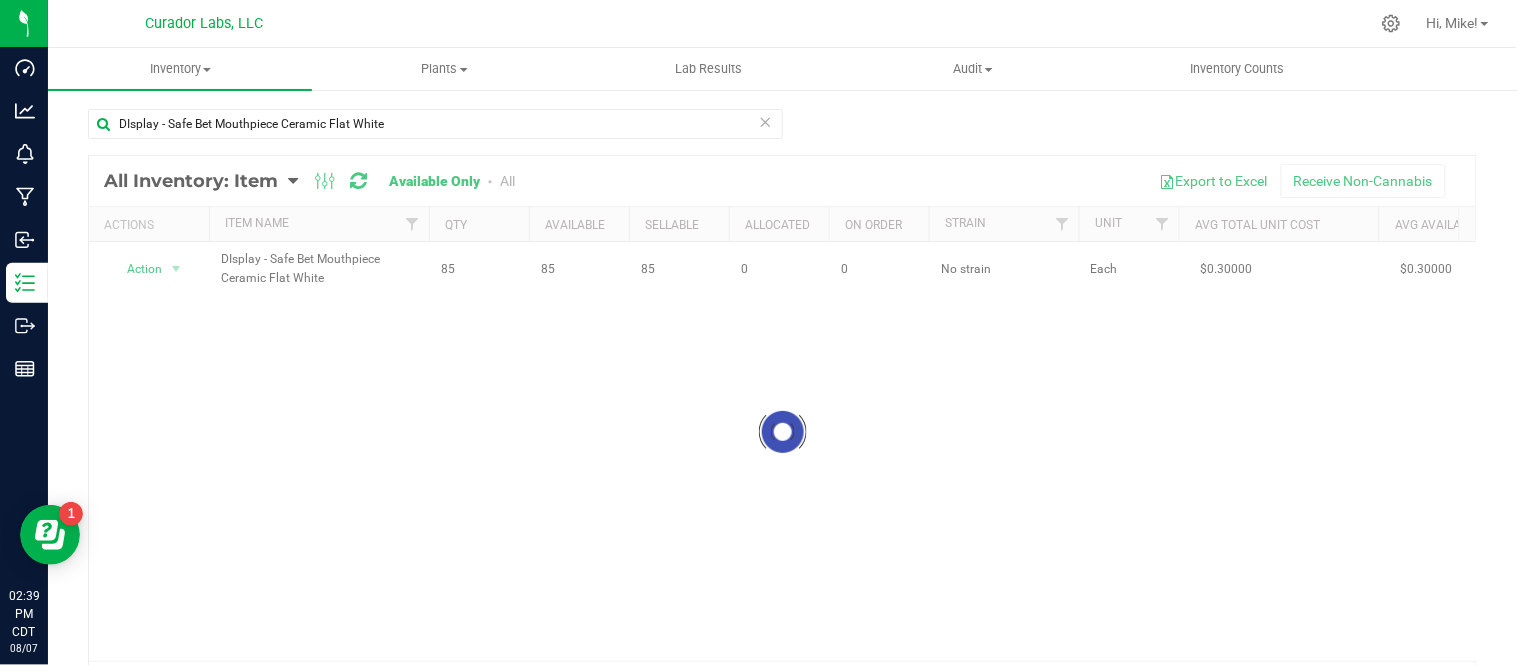click at bounding box center [766, 121] 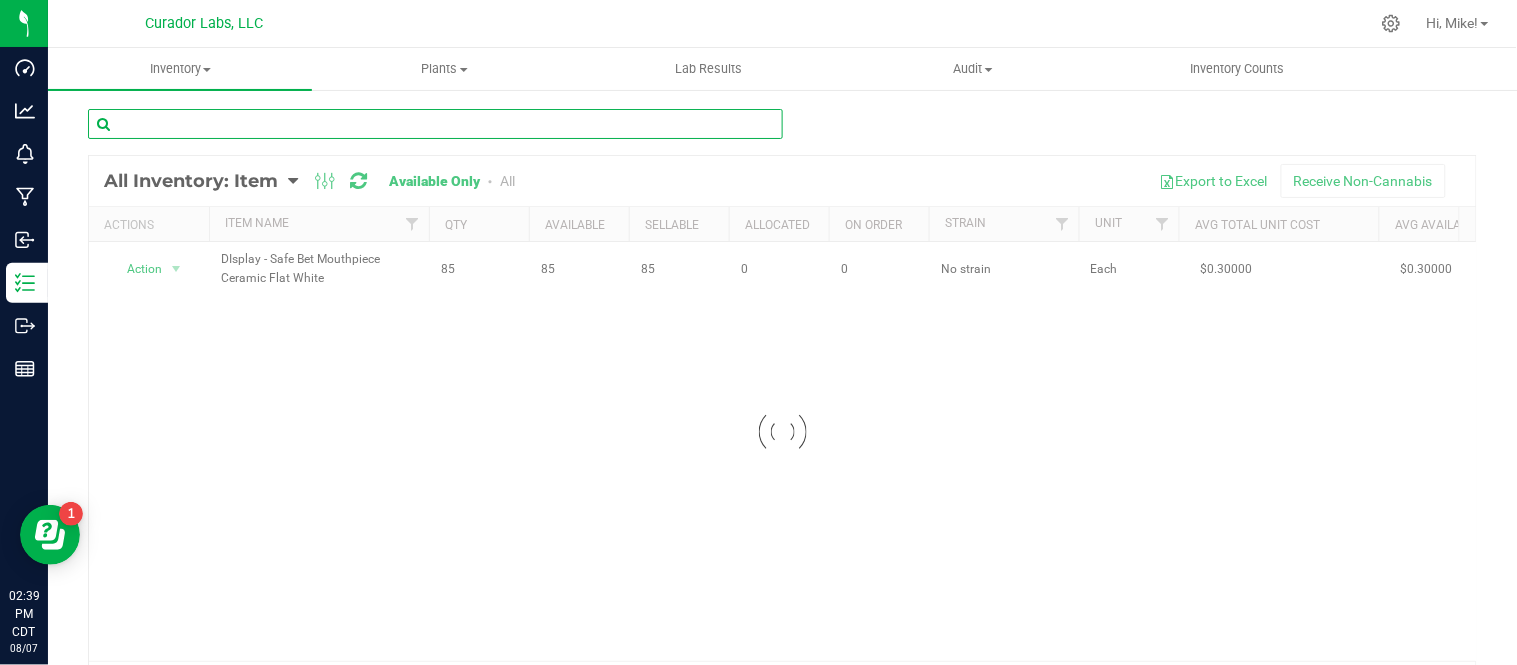 paste on "Display - SafeBet Cart with Flat White Ceramic Mouthpiece No Warning" 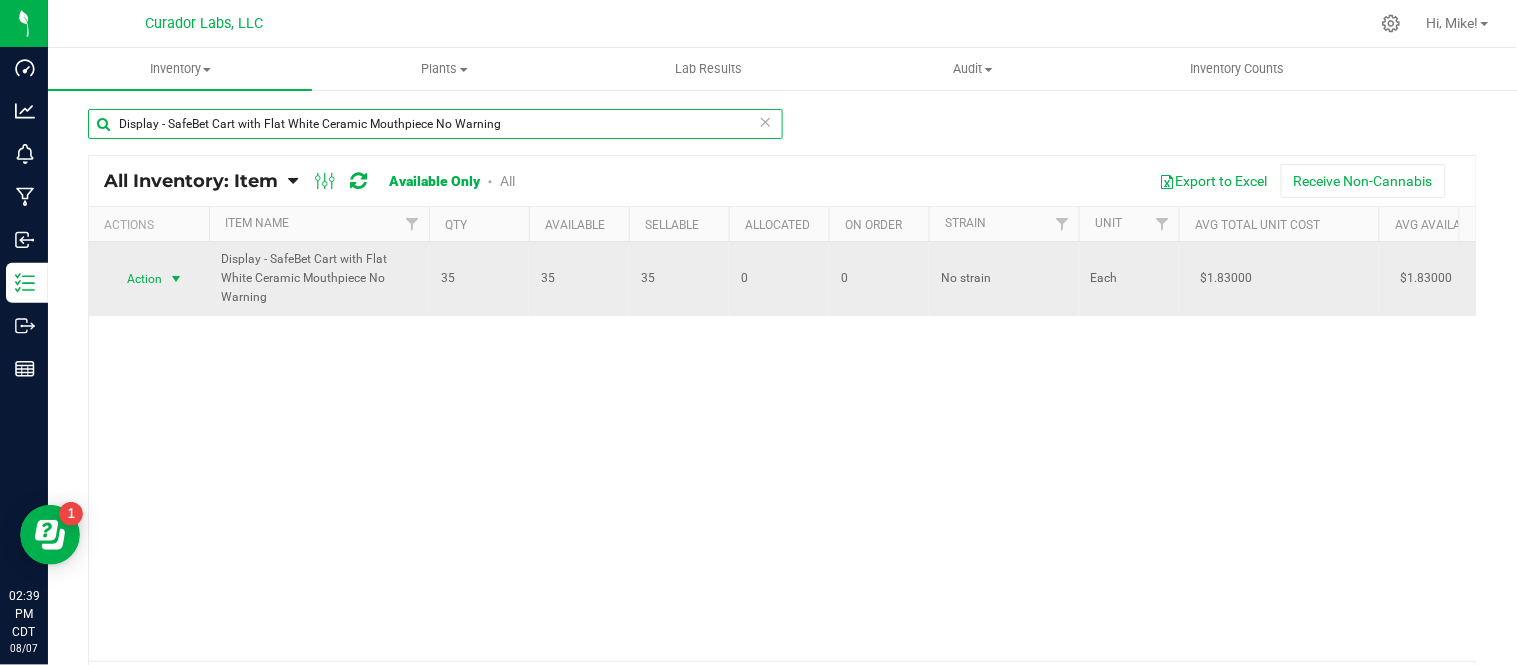 type on "Display - SafeBet Cart with Flat White Ceramic Mouthpiece No Warning" 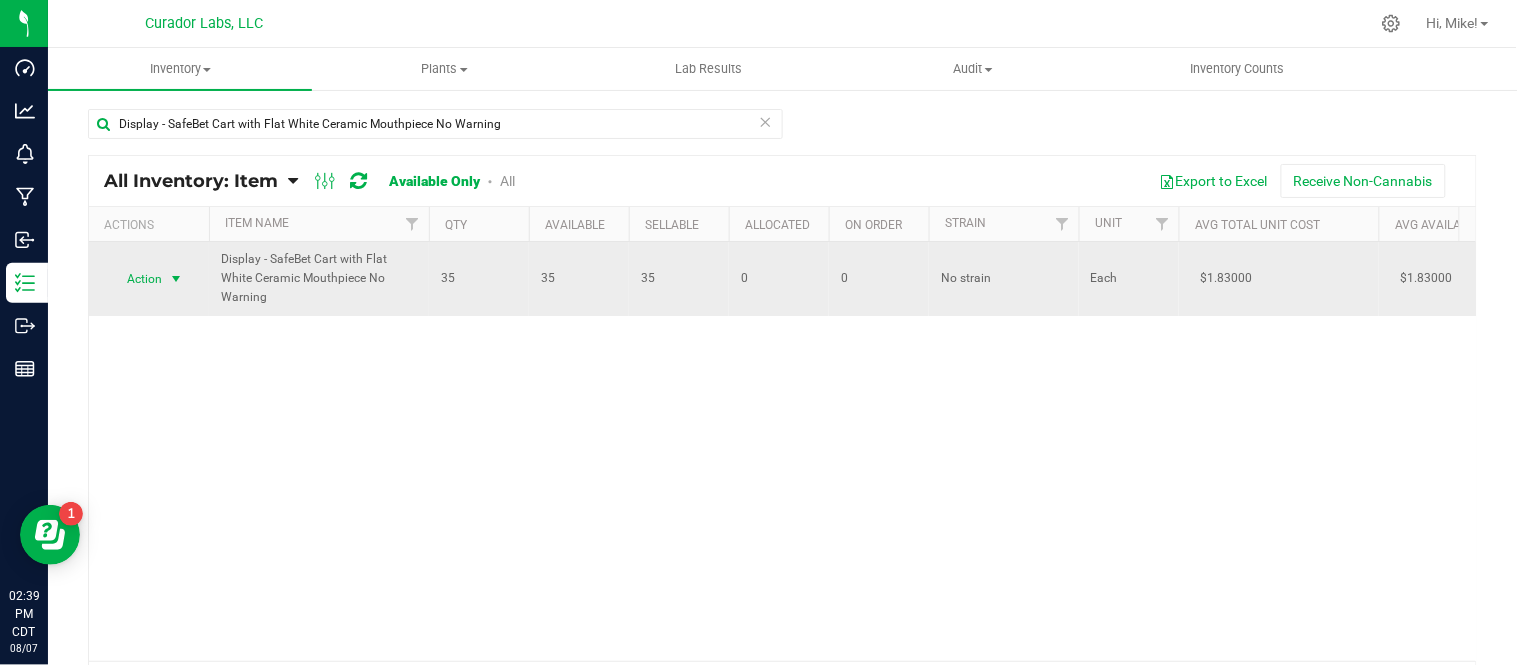 click at bounding box center [176, 279] 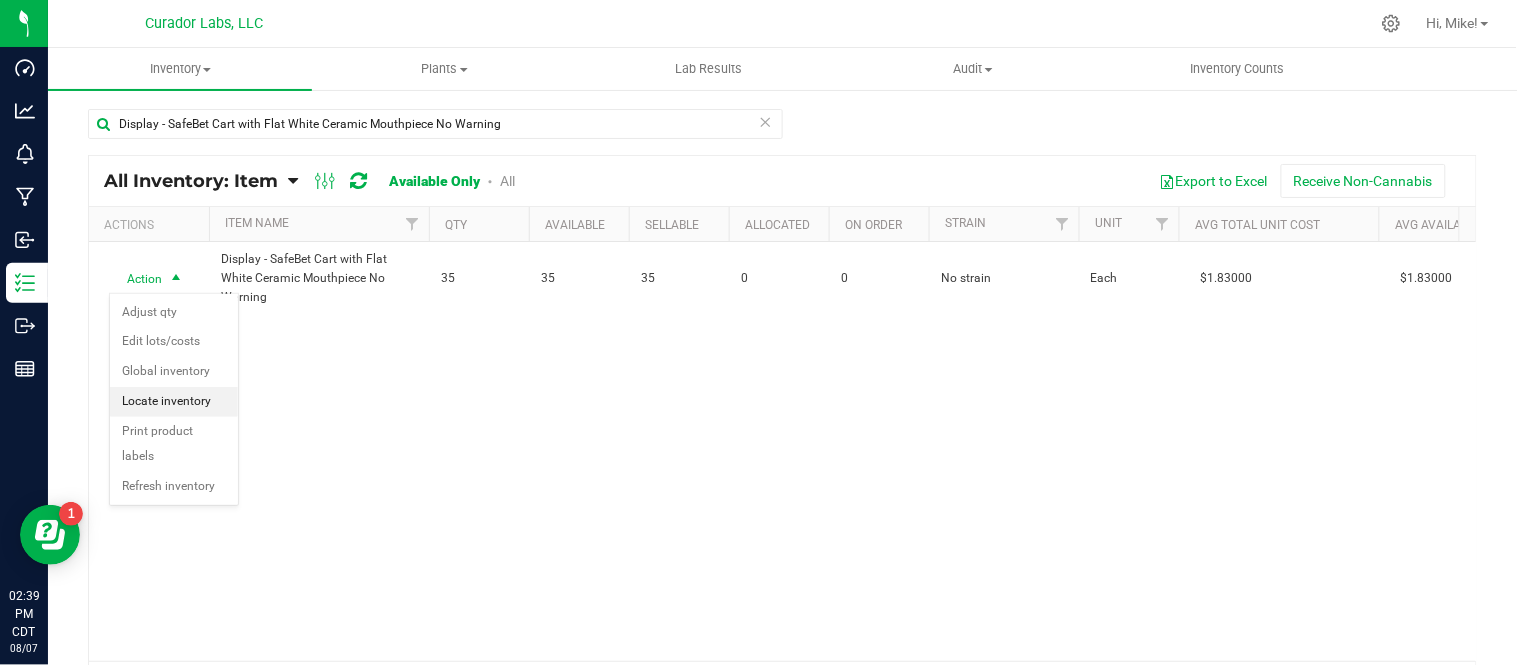 click on "Locate inventory" at bounding box center [174, 402] 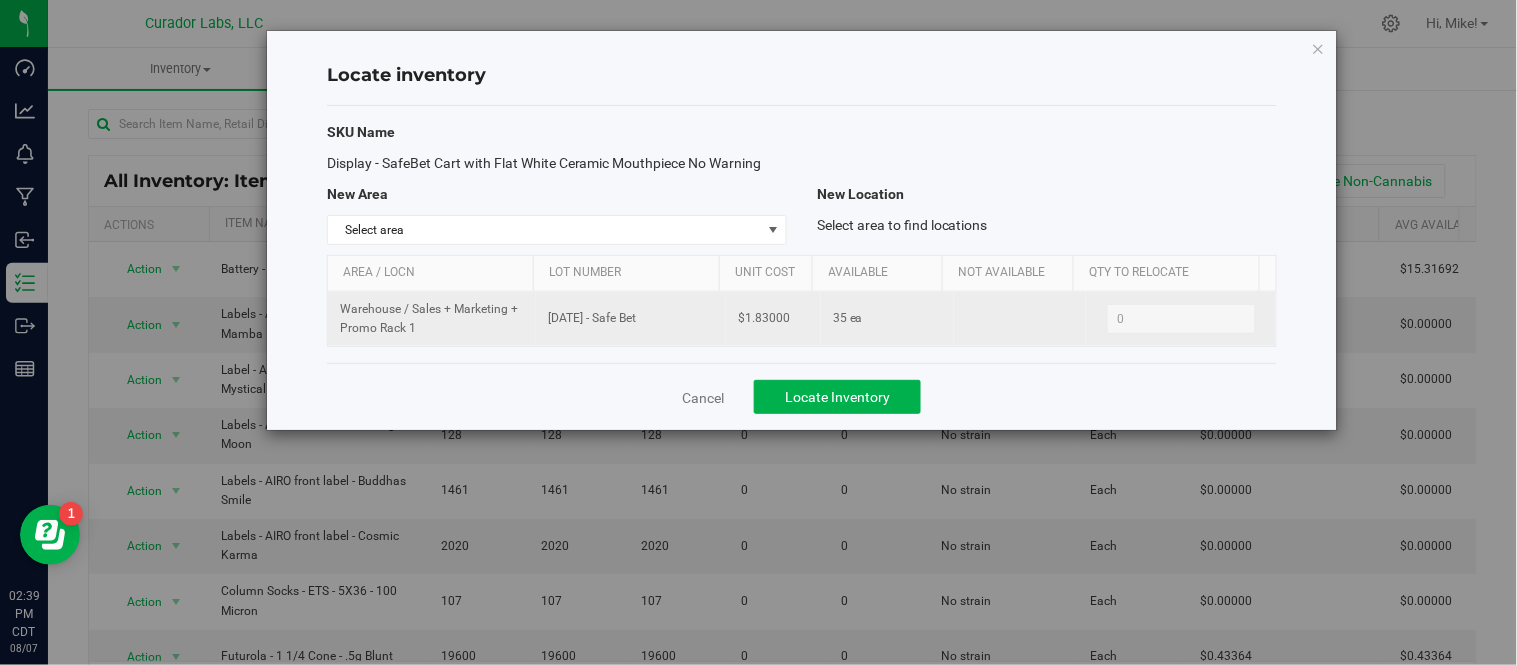 drag, startPoint x: 542, startPoint y: 318, endPoint x: 653, endPoint y: 330, distance: 111.64677 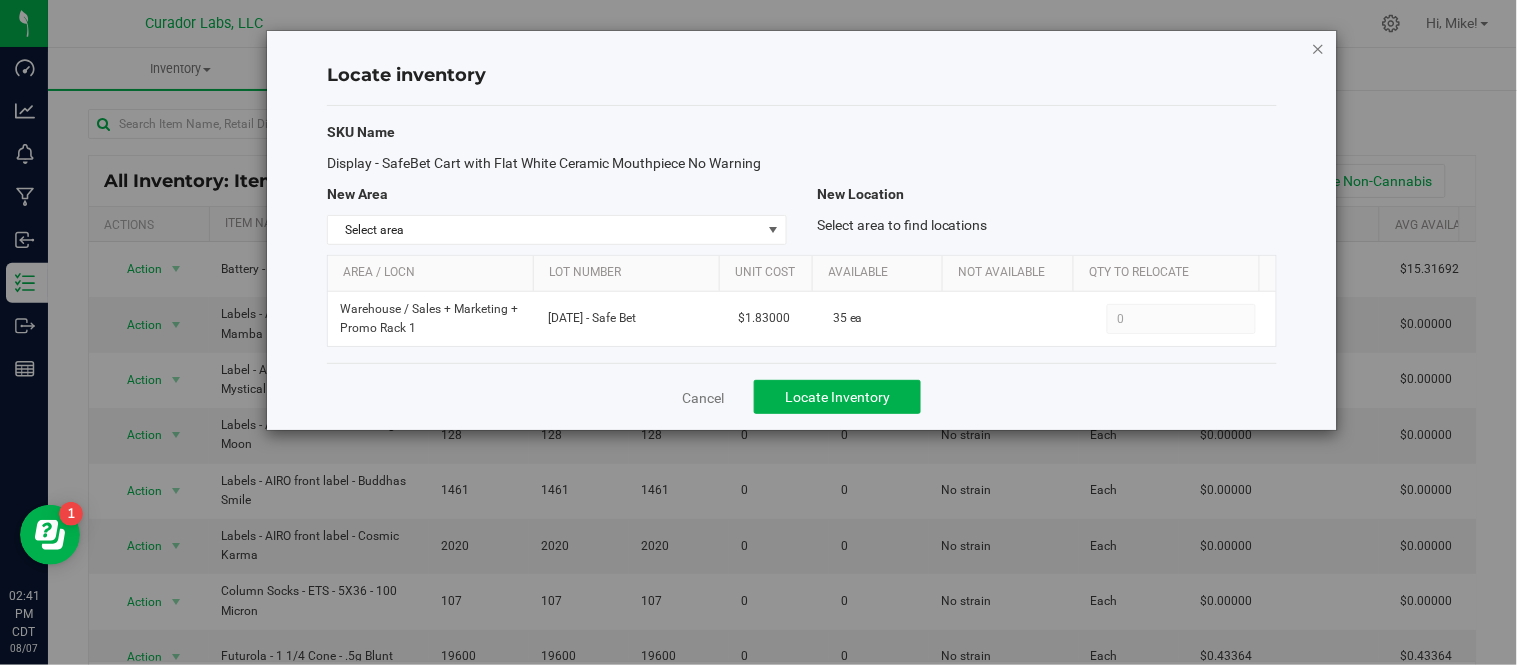 click at bounding box center (1319, 48) 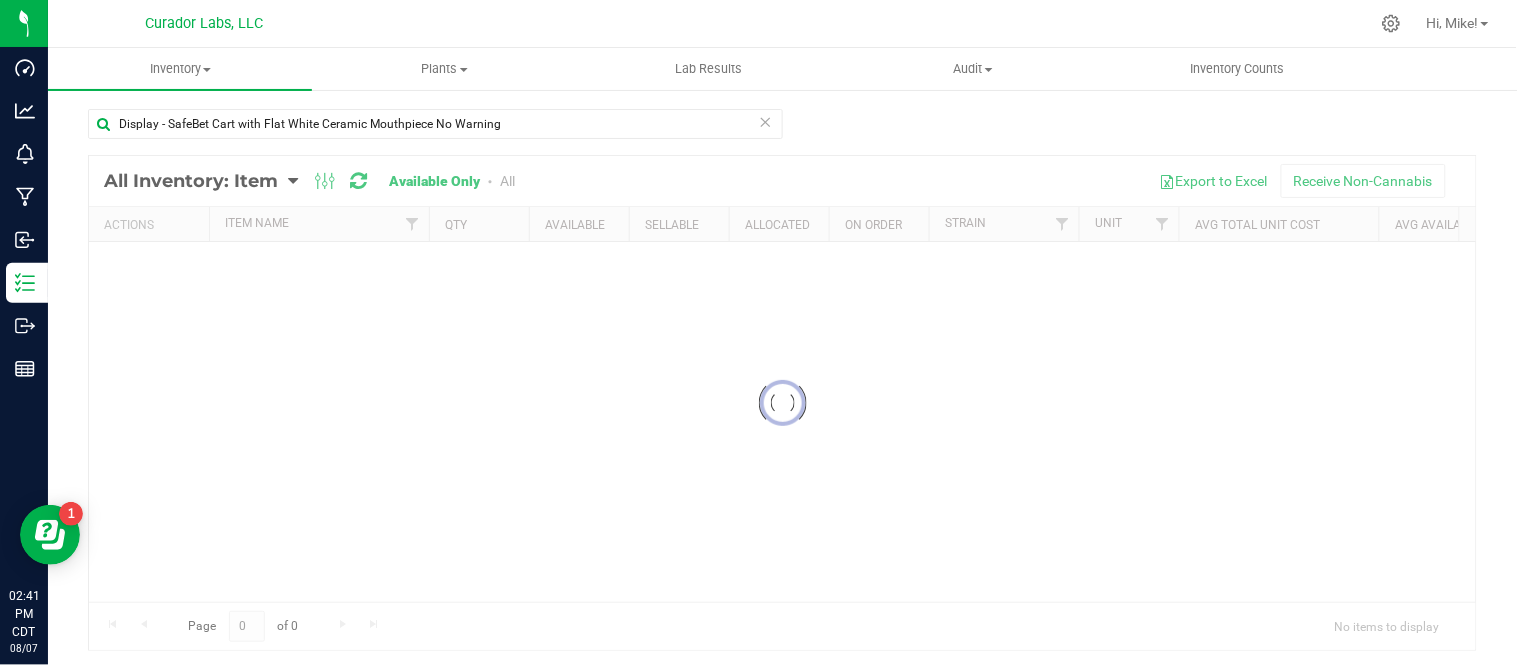 click at bounding box center (766, 121) 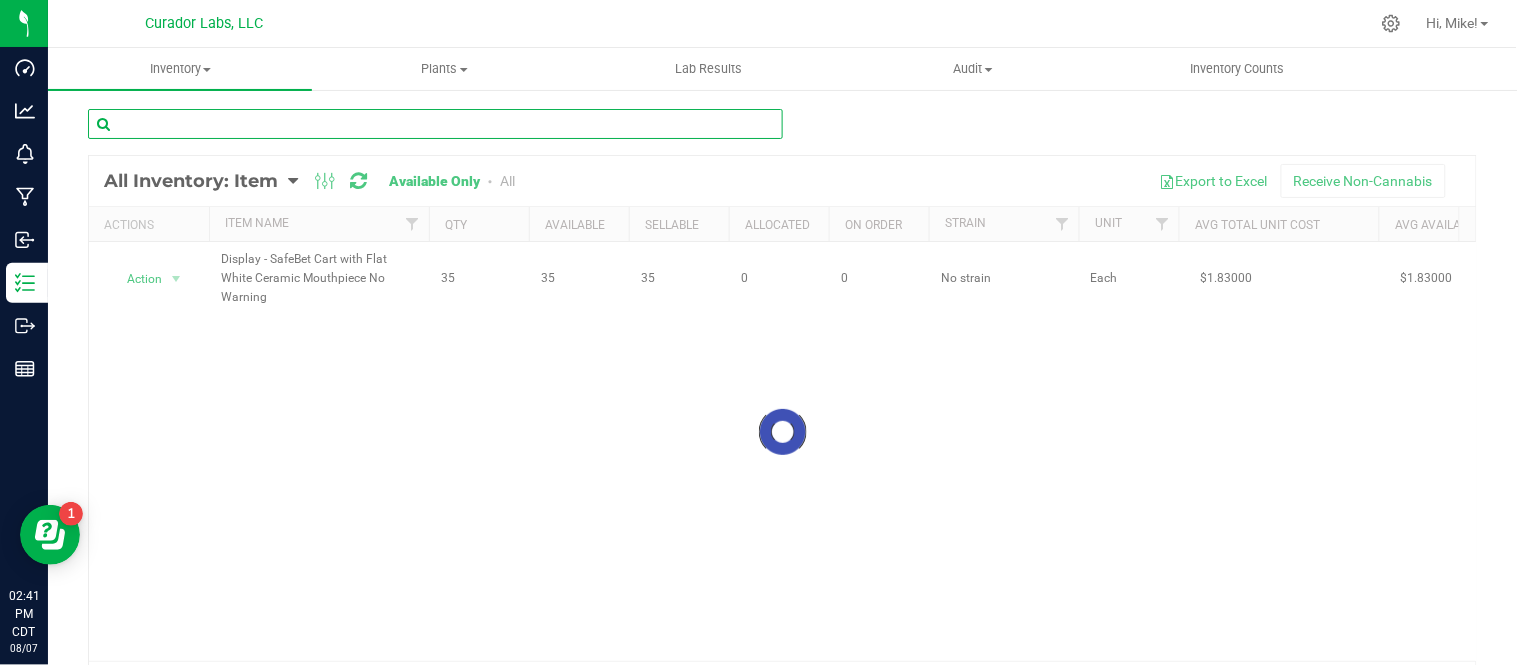 click at bounding box center (435, 124) 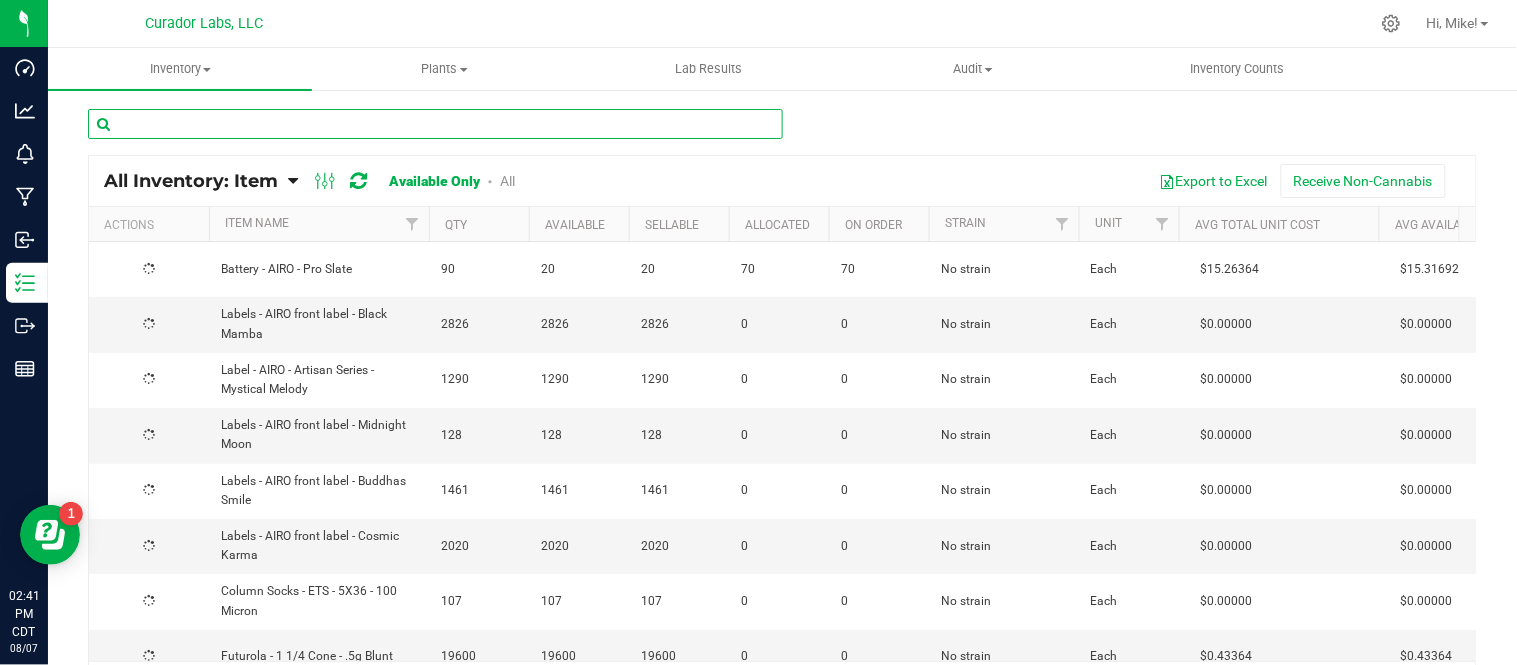 paste on "Mouthpiece - Amaze - Ceramic Bullet White" 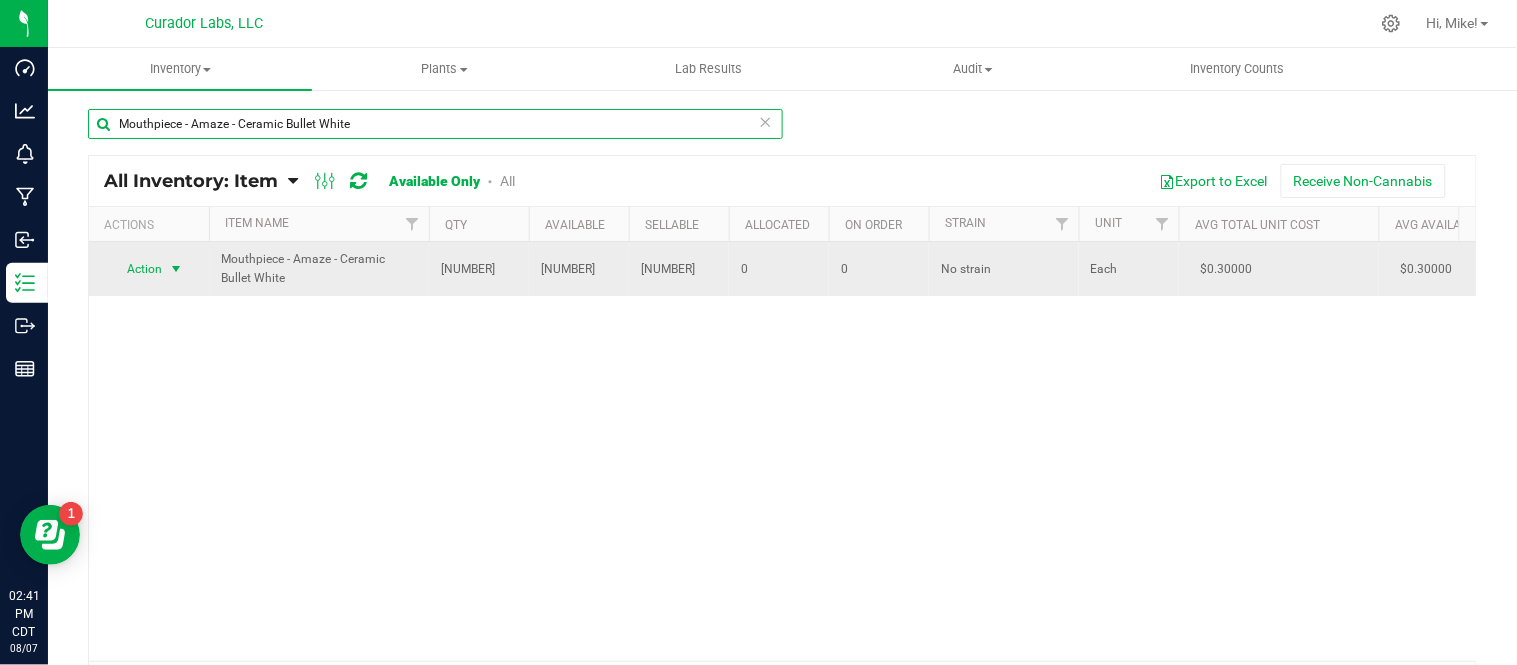 type on "Mouthpiece - Amaze - Ceramic Bullet White" 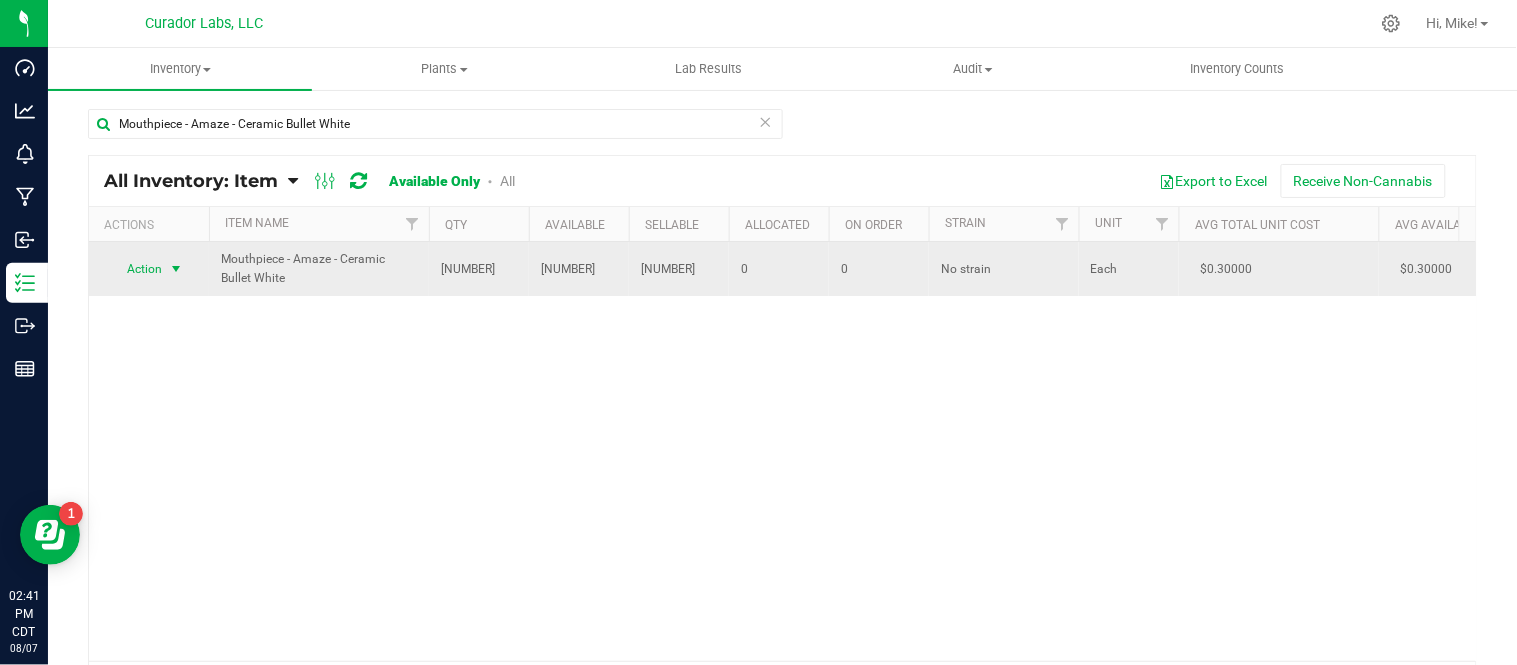 click at bounding box center (176, 269) 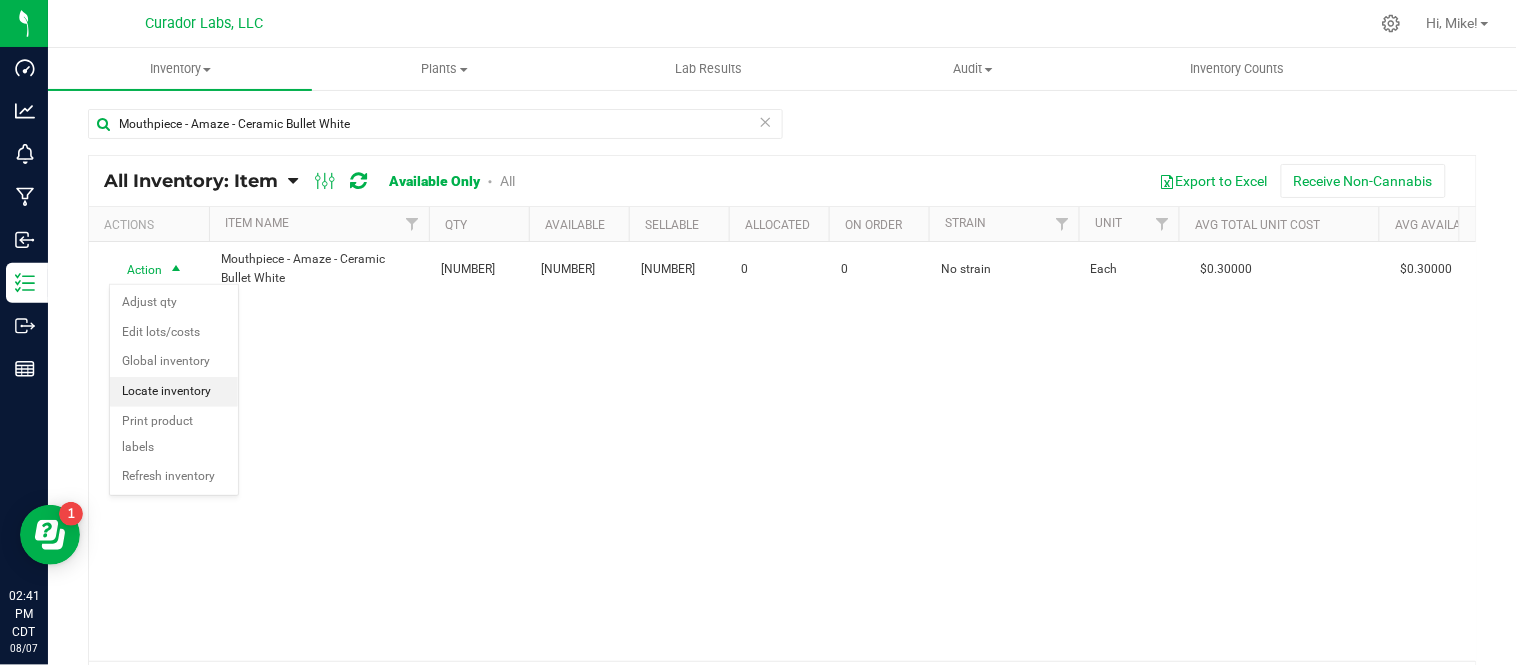 click on "Locate inventory" at bounding box center [174, 392] 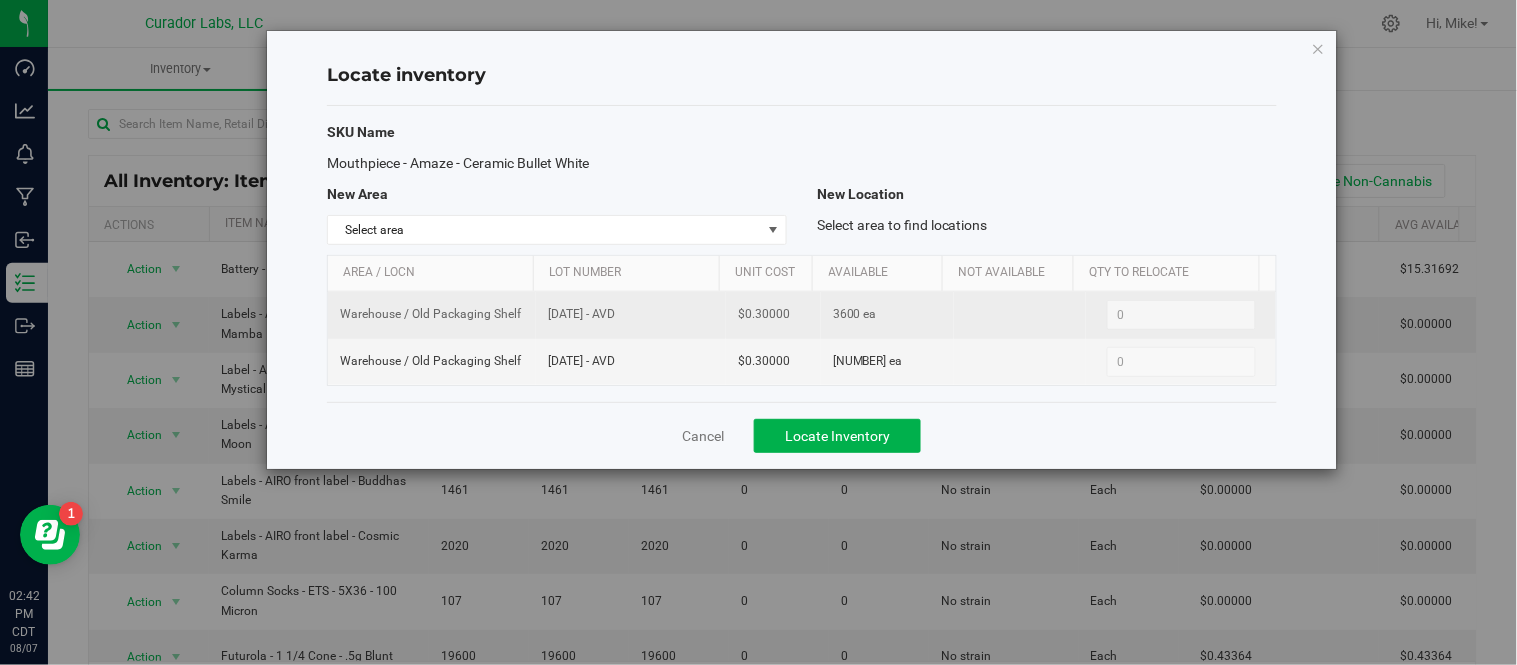 drag, startPoint x: 545, startPoint y: 312, endPoint x: 638, endPoint y: 323, distance: 93.64828 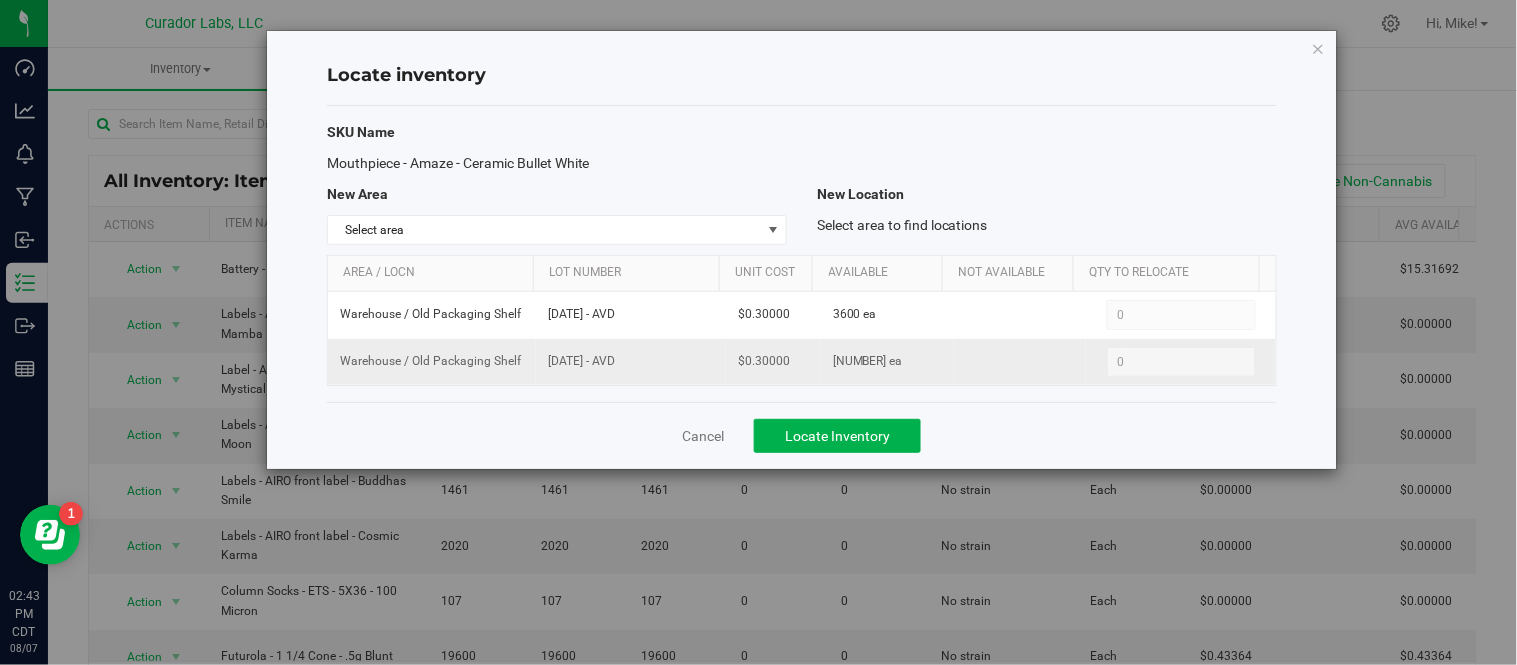 drag, startPoint x: 543, startPoint y: 360, endPoint x: 623, endPoint y: 372, distance: 80.895 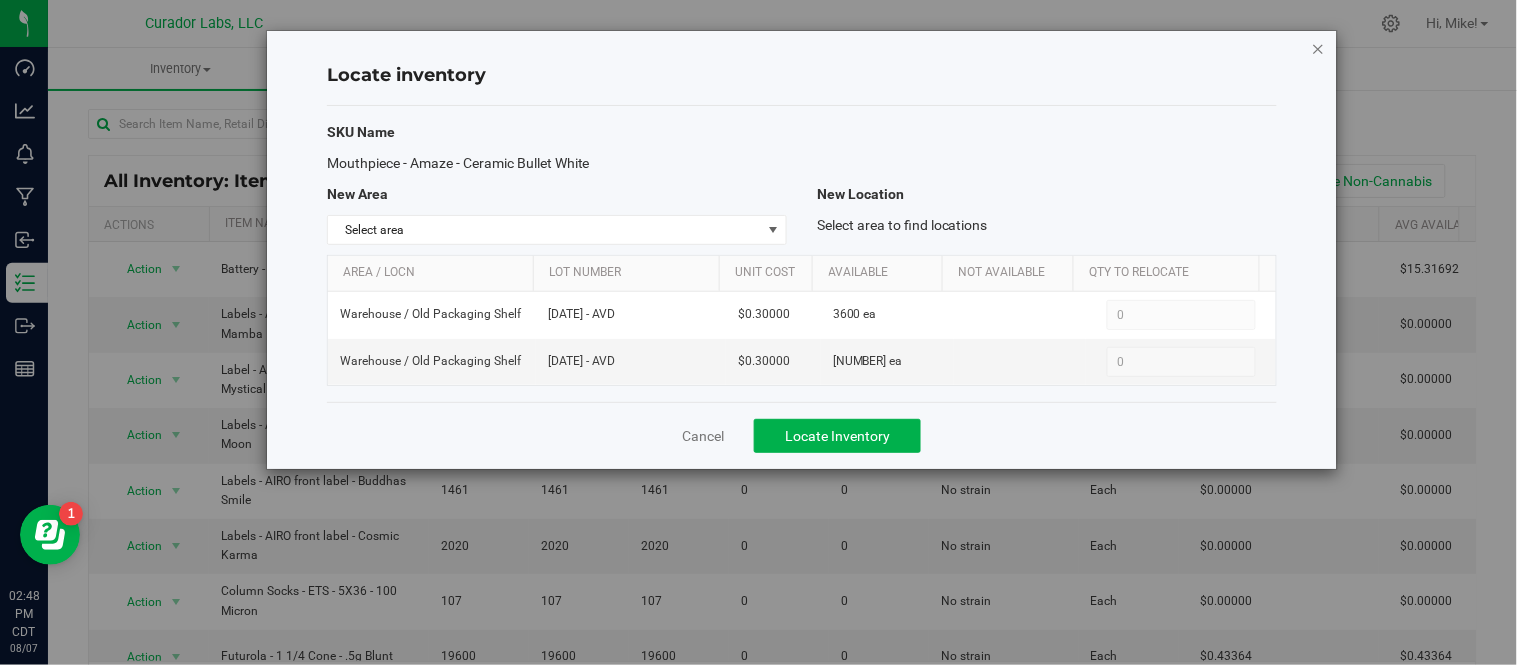 click at bounding box center (1319, 48) 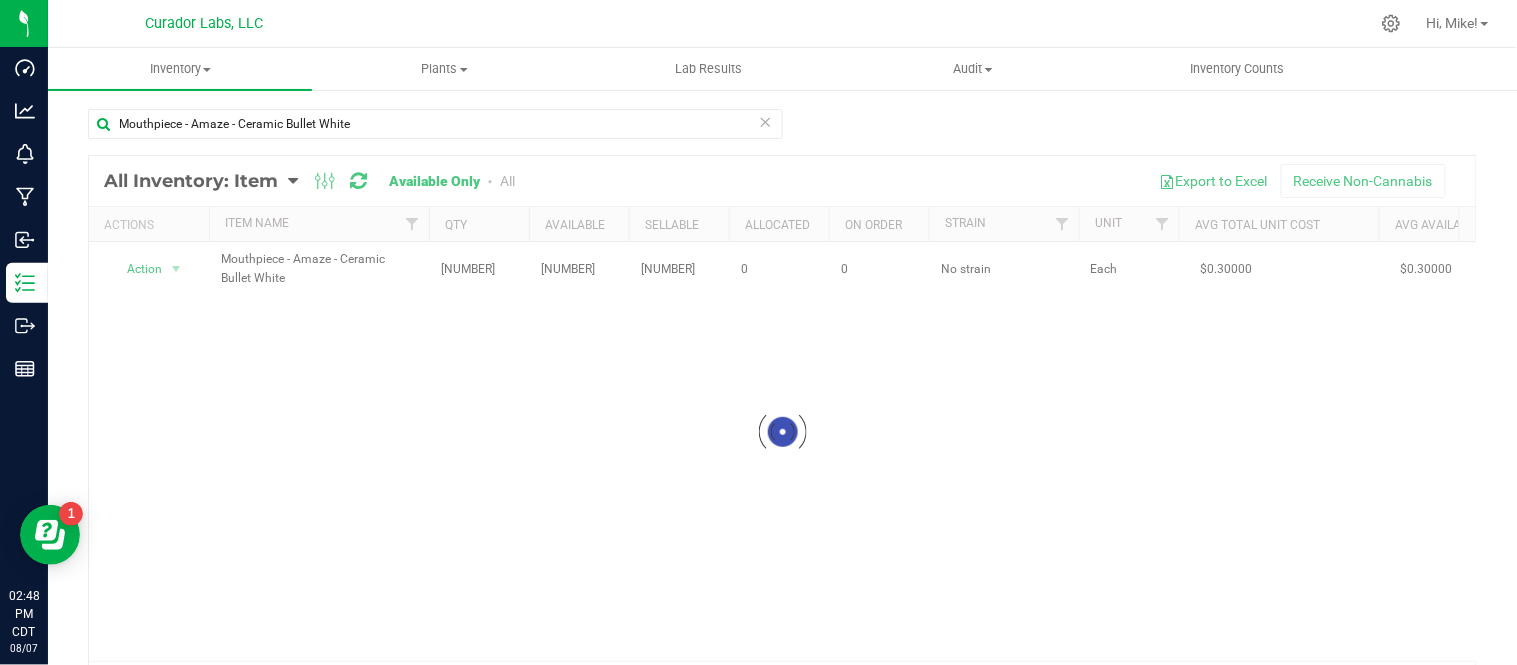 click at bounding box center [766, 121] 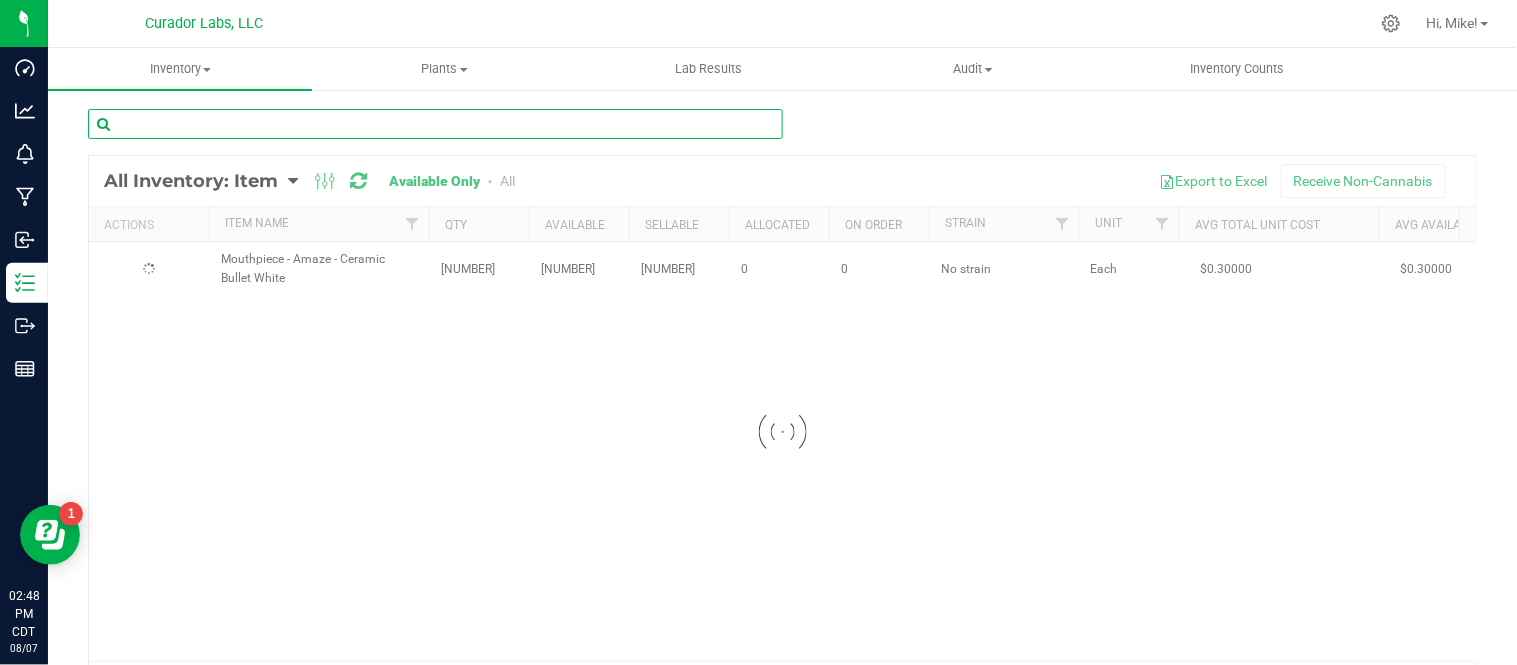 click at bounding box center [435, 124] 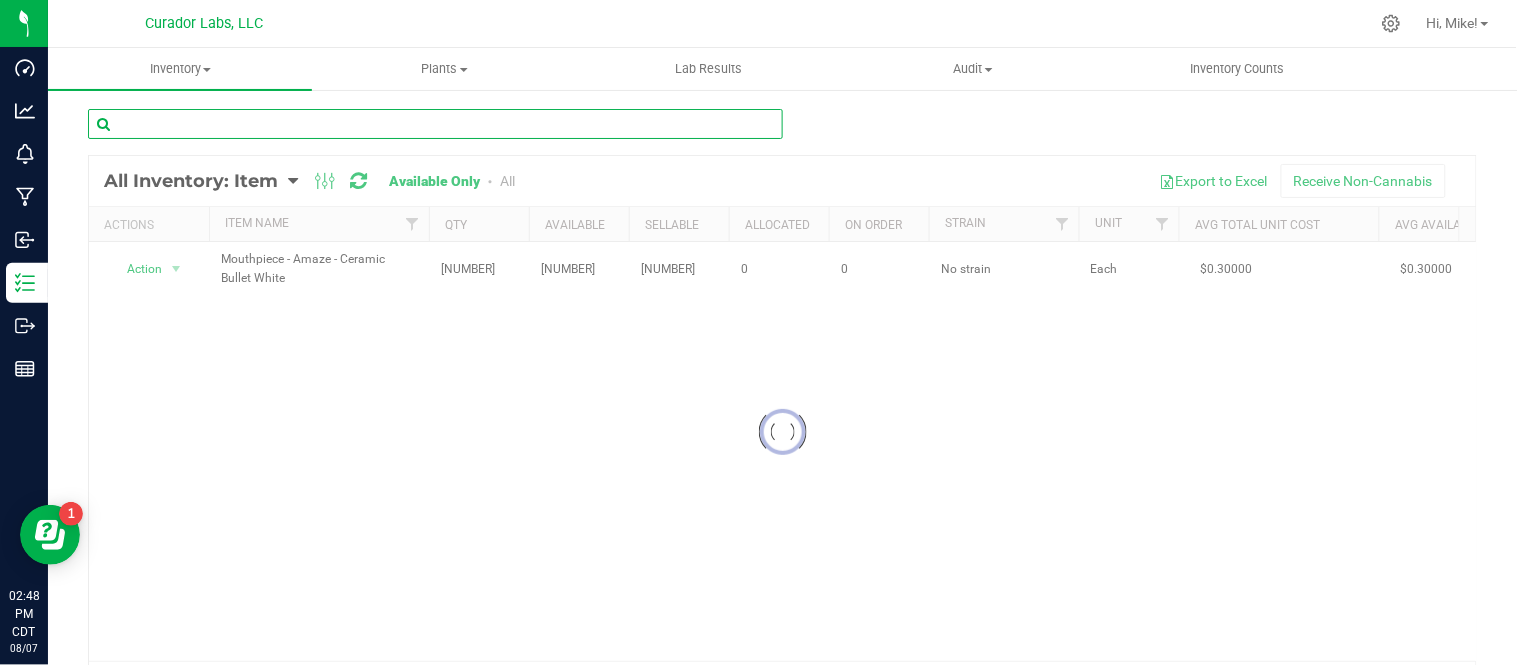 paste on ""	 Battery - AIRO - Sport Cobalt Blue"" 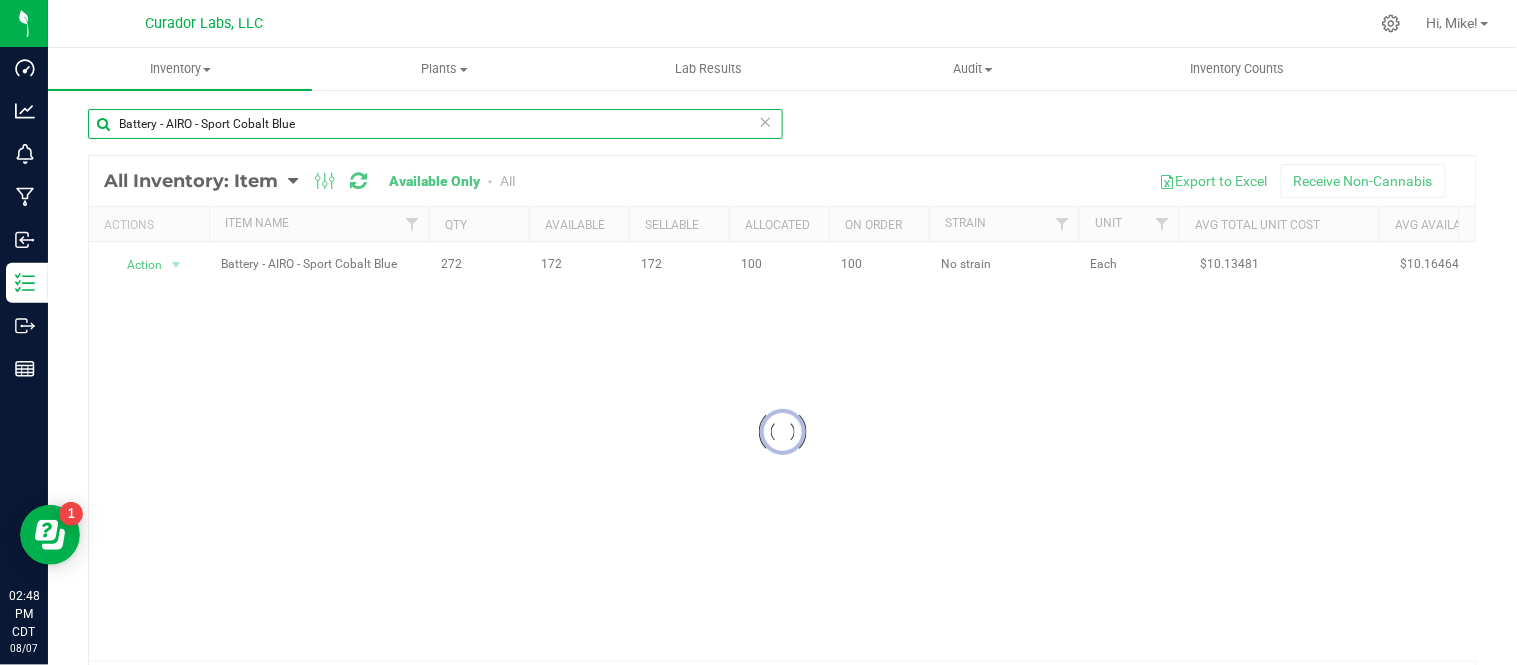 type on "Battery - AIRO - Sport Cobalt Blue" 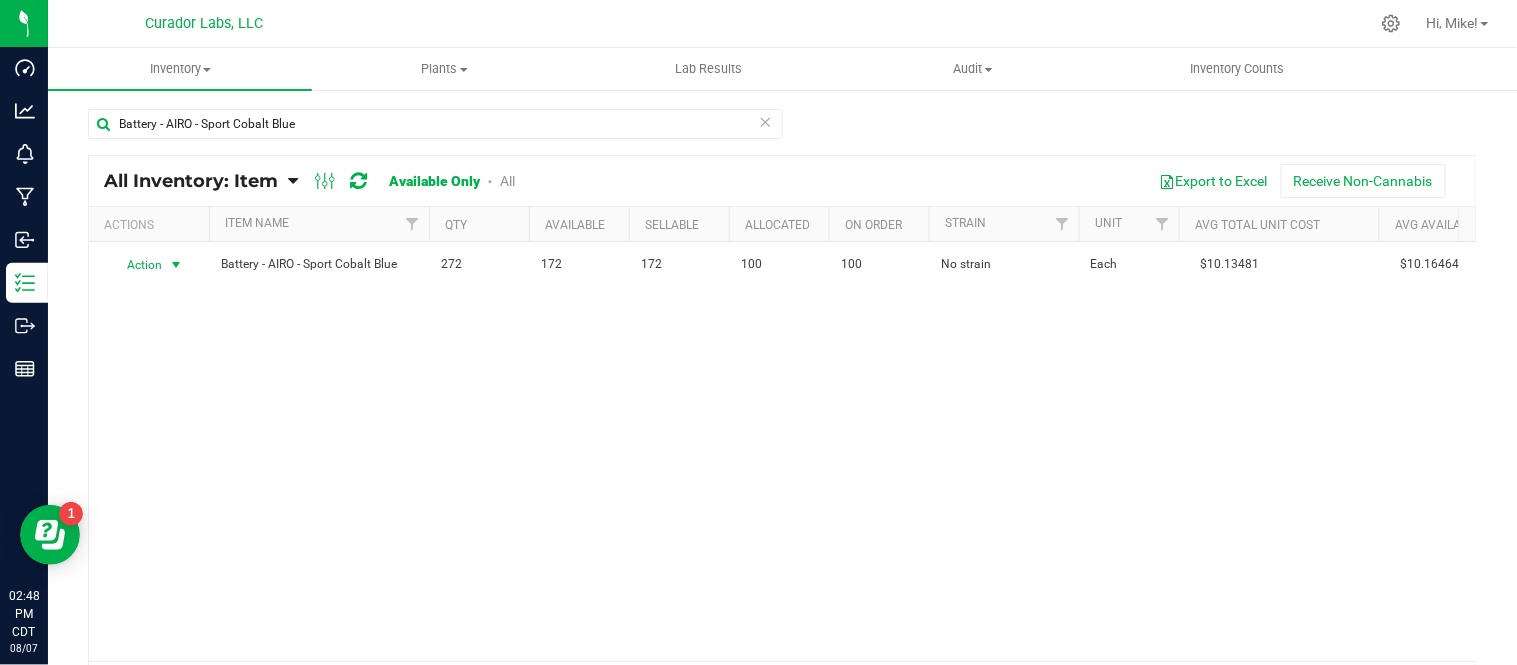 click at bounding box center (176, 265) 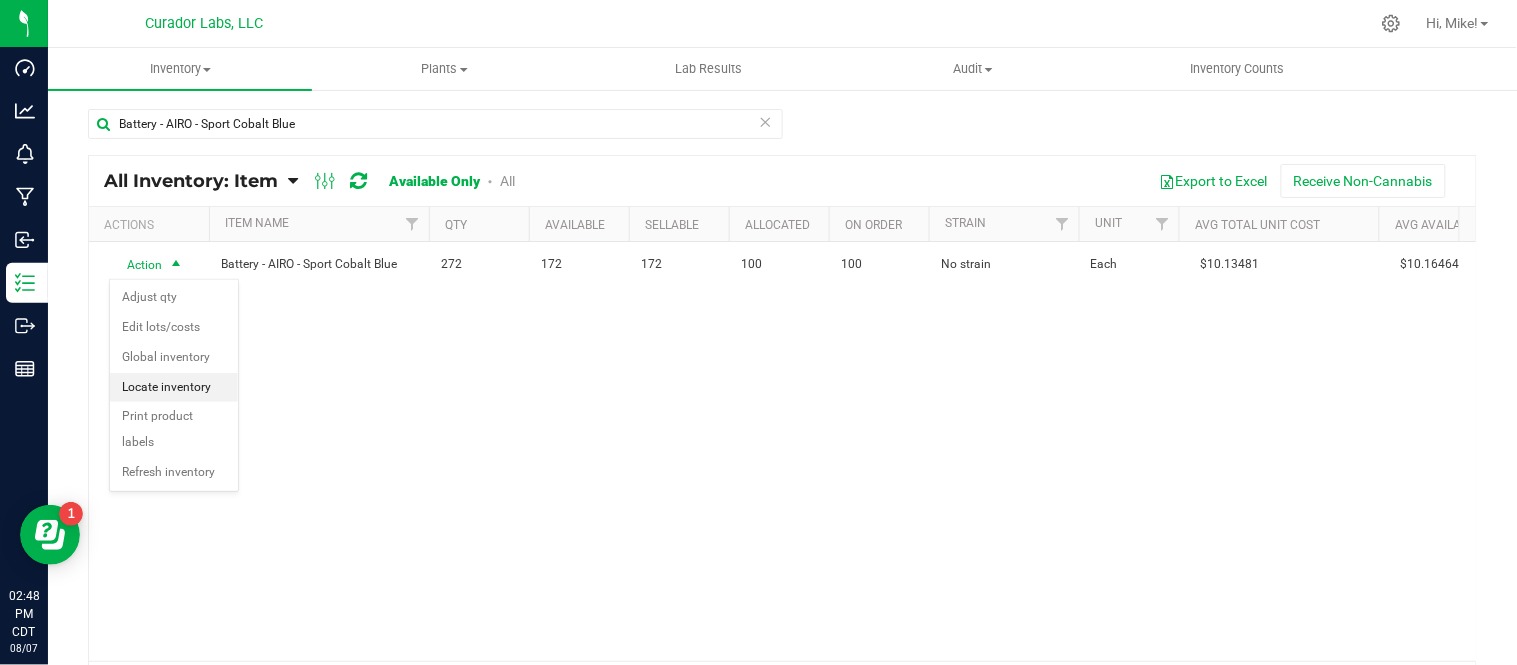 click on "Locate inventory" at bounding box center [174, 388] 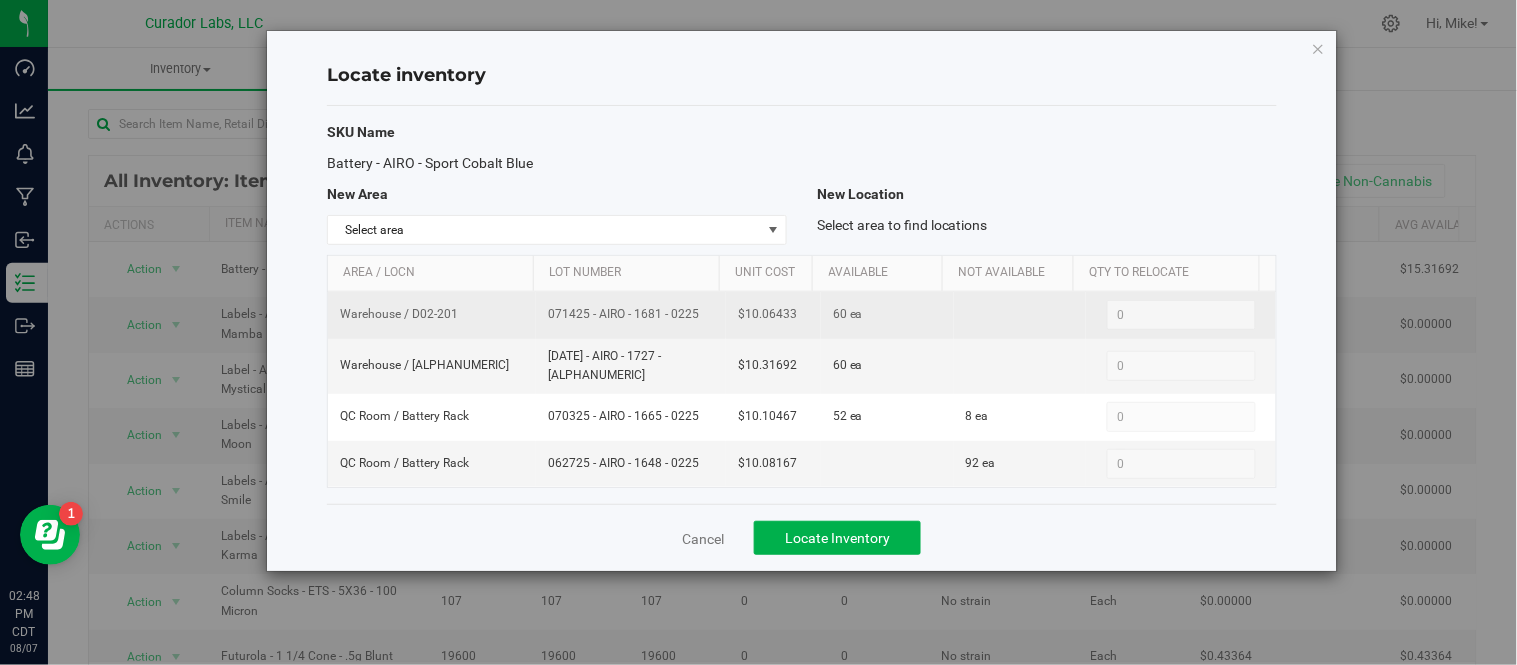 drag, startPoint x: 540, startPoint y: 320, endPoint x: 705, endPoint y: 321, distance: 165.00304 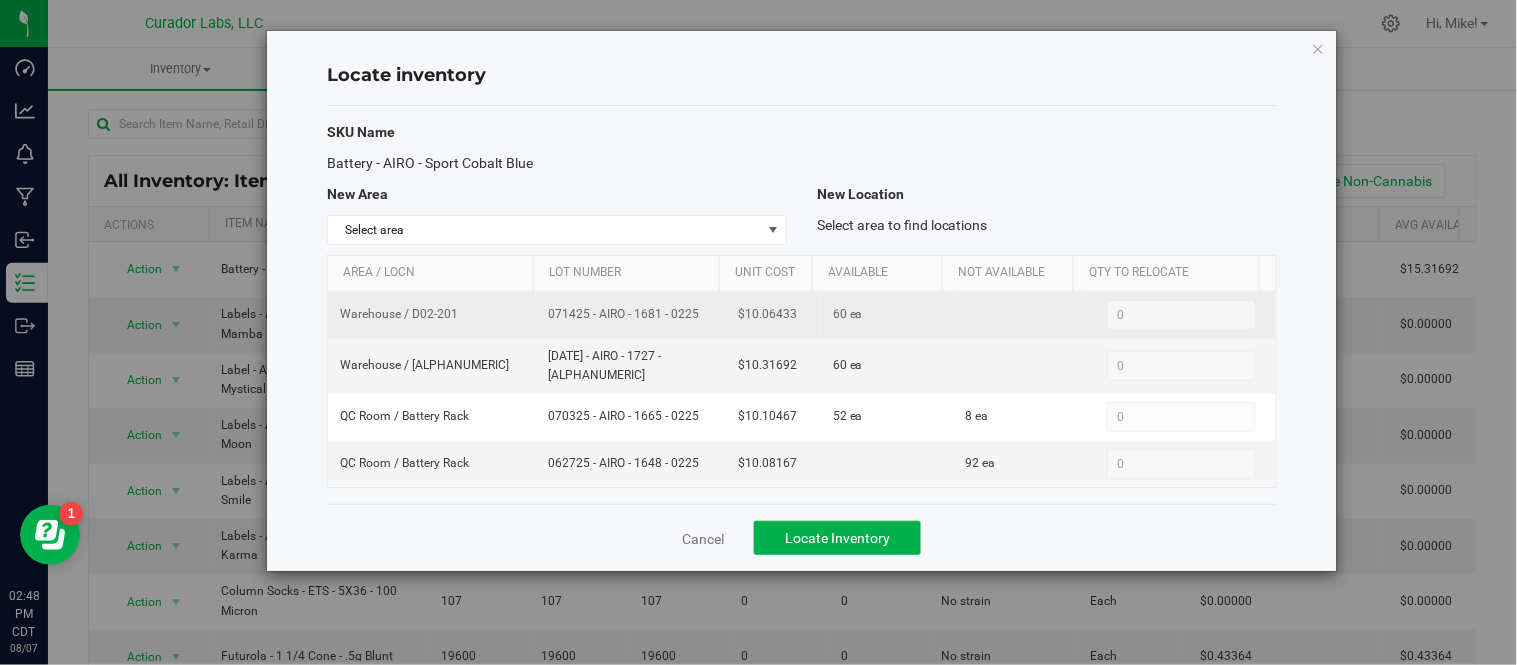 copy on "071425 - AIRO - 1681 - 0225" 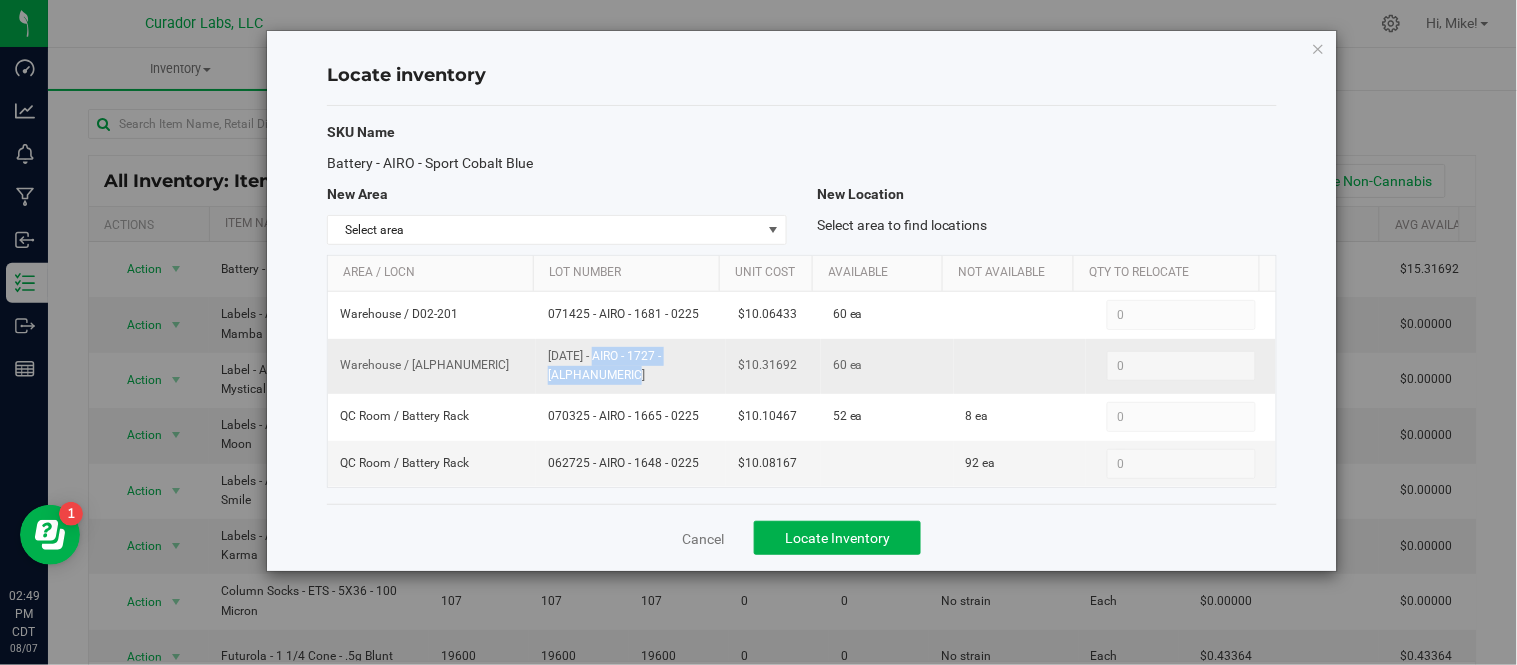 drag, startPoint x: 537, startPoint y: 366, endPoint x: 695, endPoint y: 376, distance: 158.31615 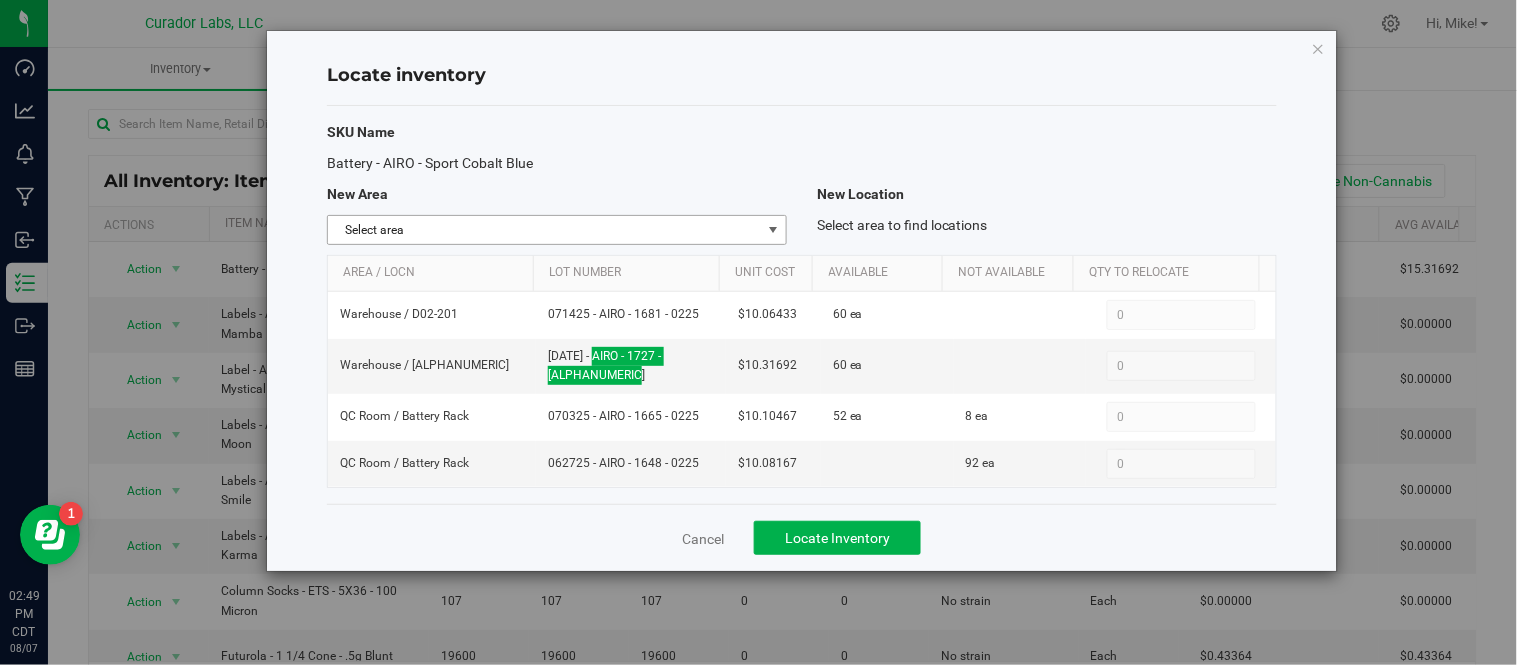 click at bounding box center [773, 230] 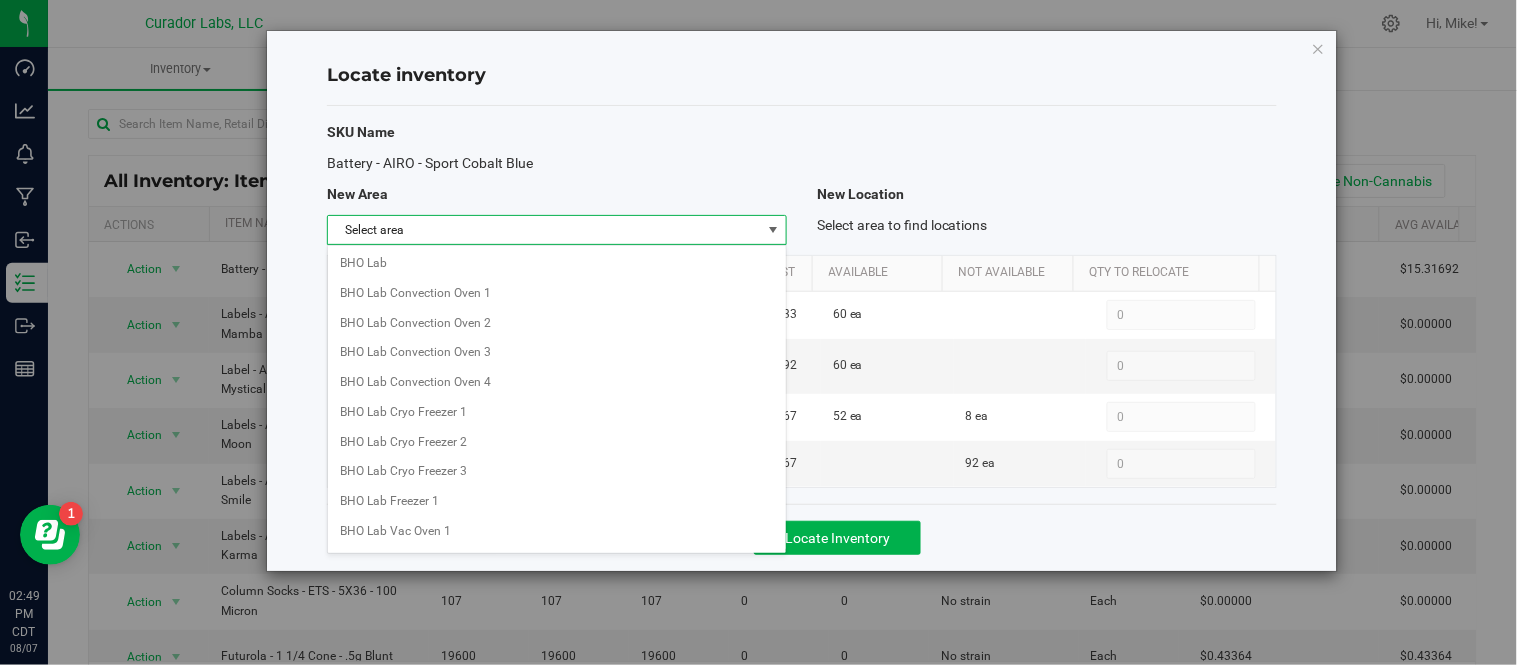 scroll, scrollTop: 1345, scrollLeft: 0, axis: vertical 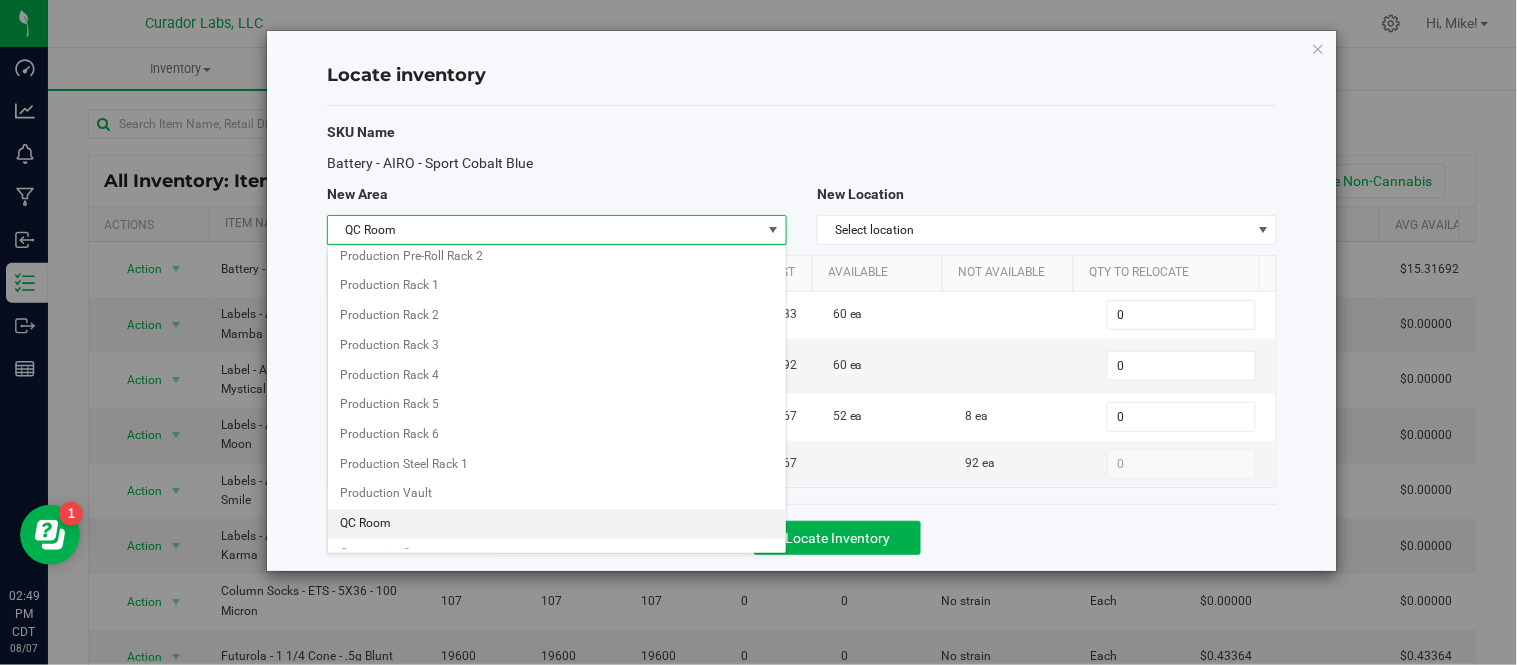 click on "QC Room" at bounding box center (557, 524) 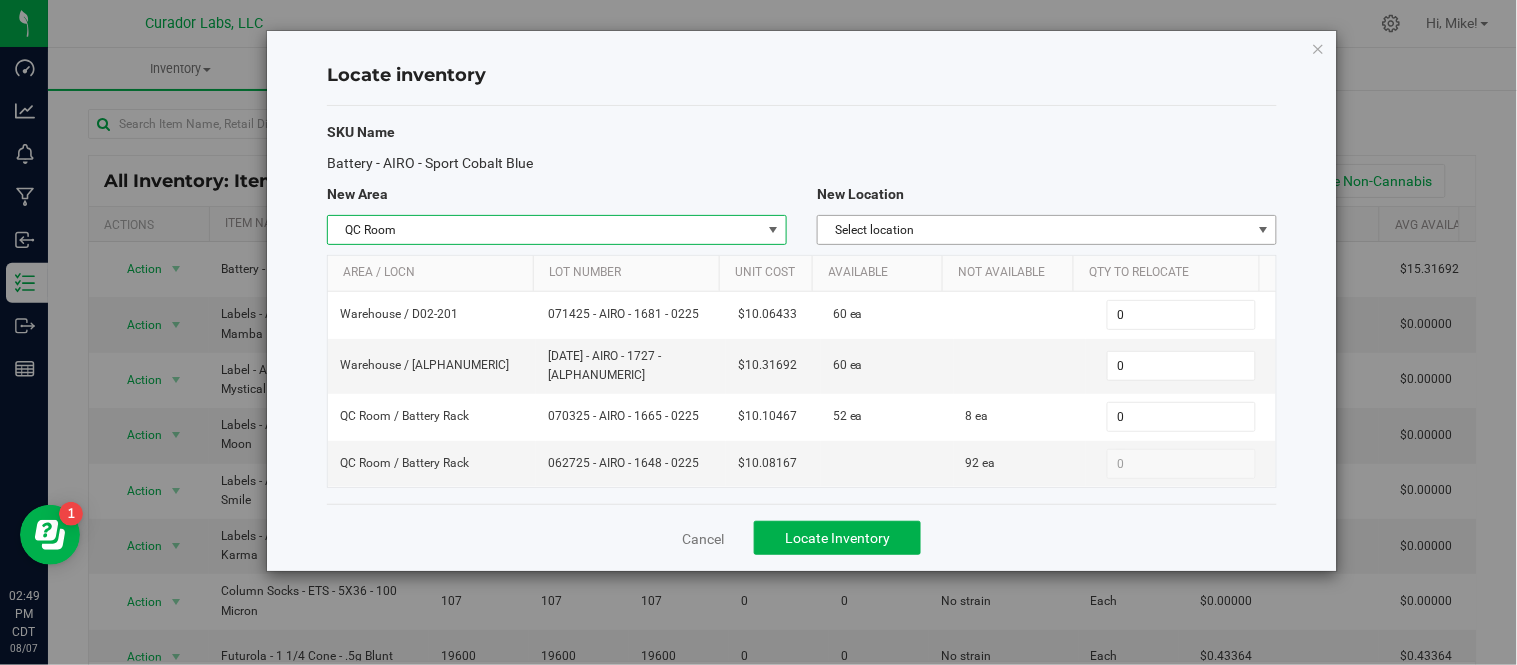 click on "Select location" at bounding box center (1034, 230) 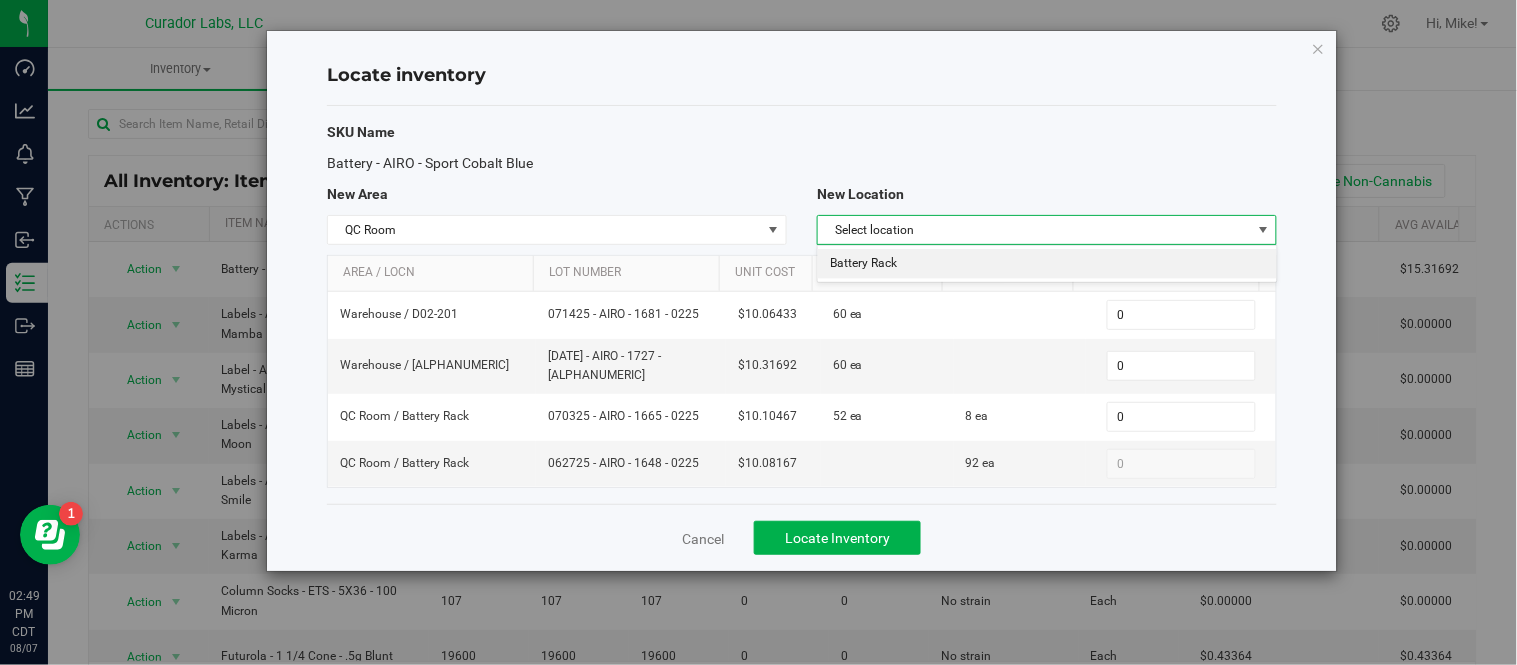click on "Battery Rack" at bounding box center (1047, 264) 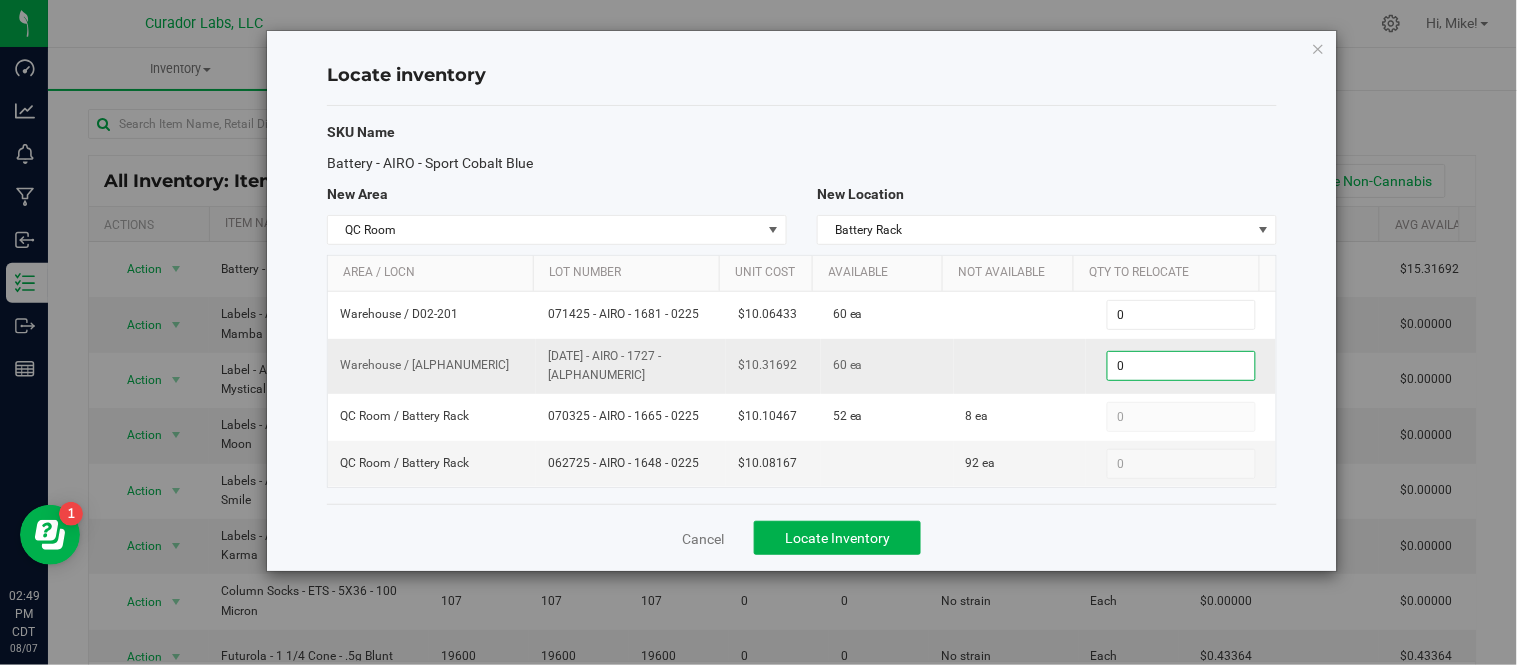 click on "0 0" at bounding box center (1181, 366) 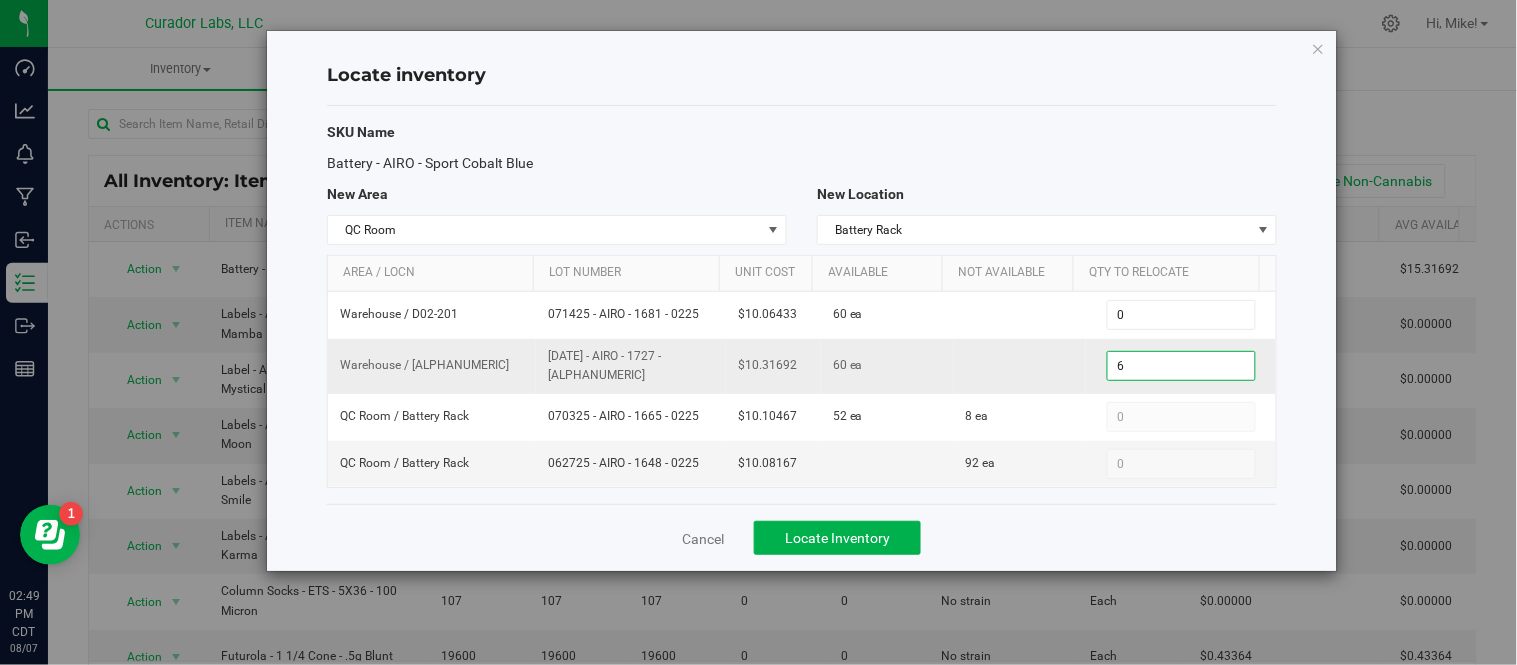 type on "60" 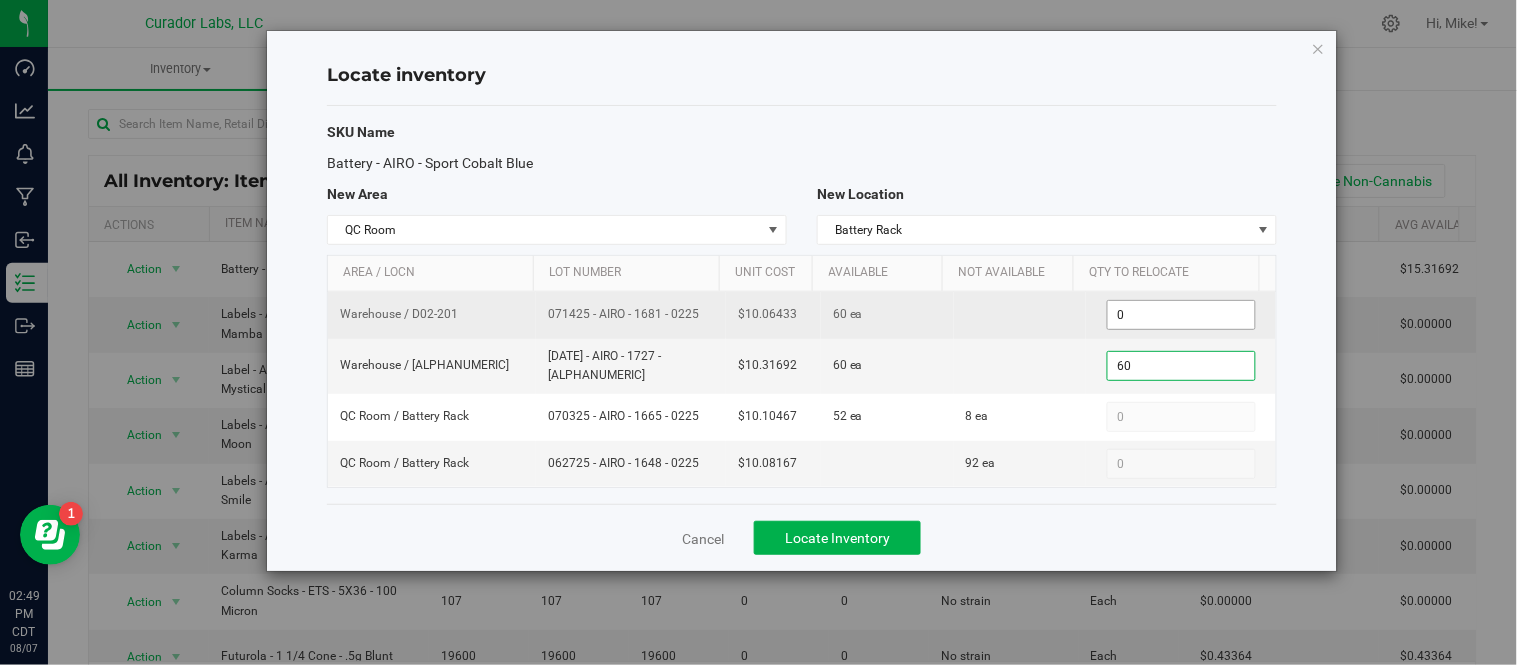 type on "60" 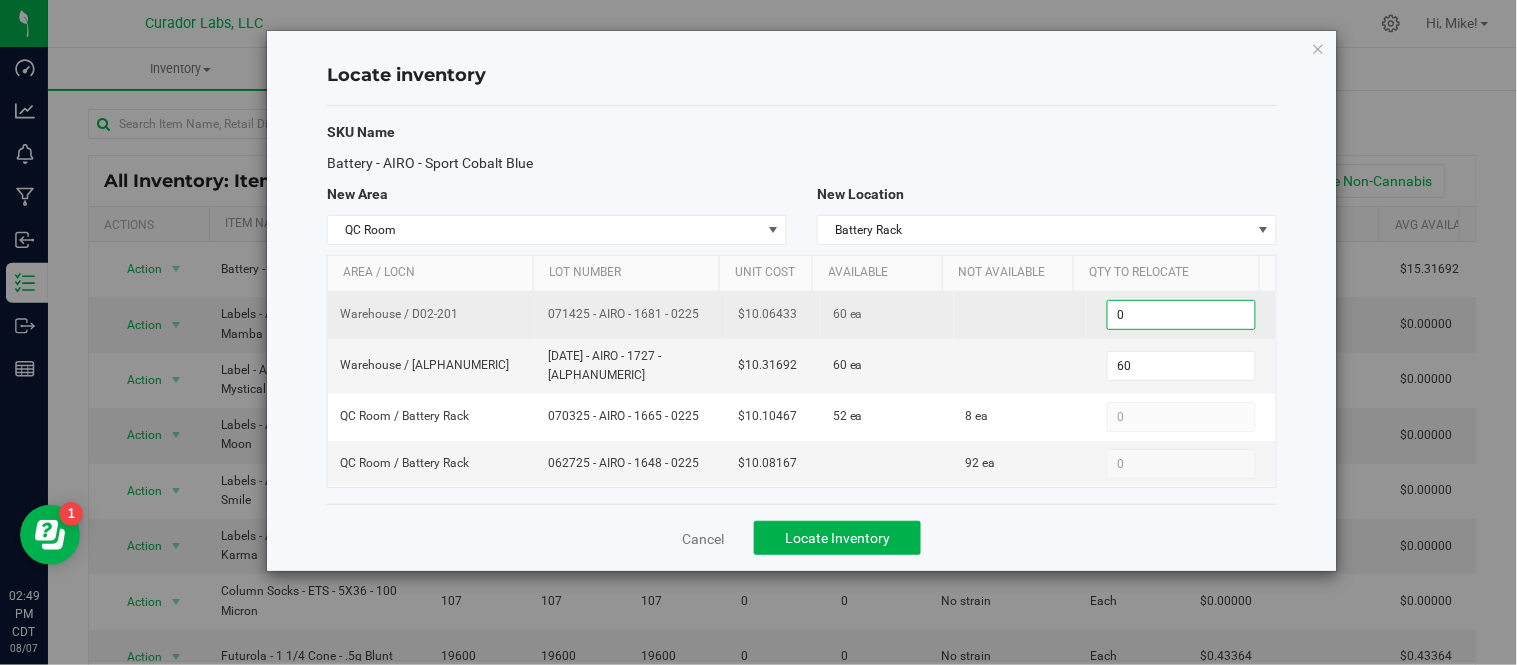 click on "0 0" at bounding box center [1181, 315] 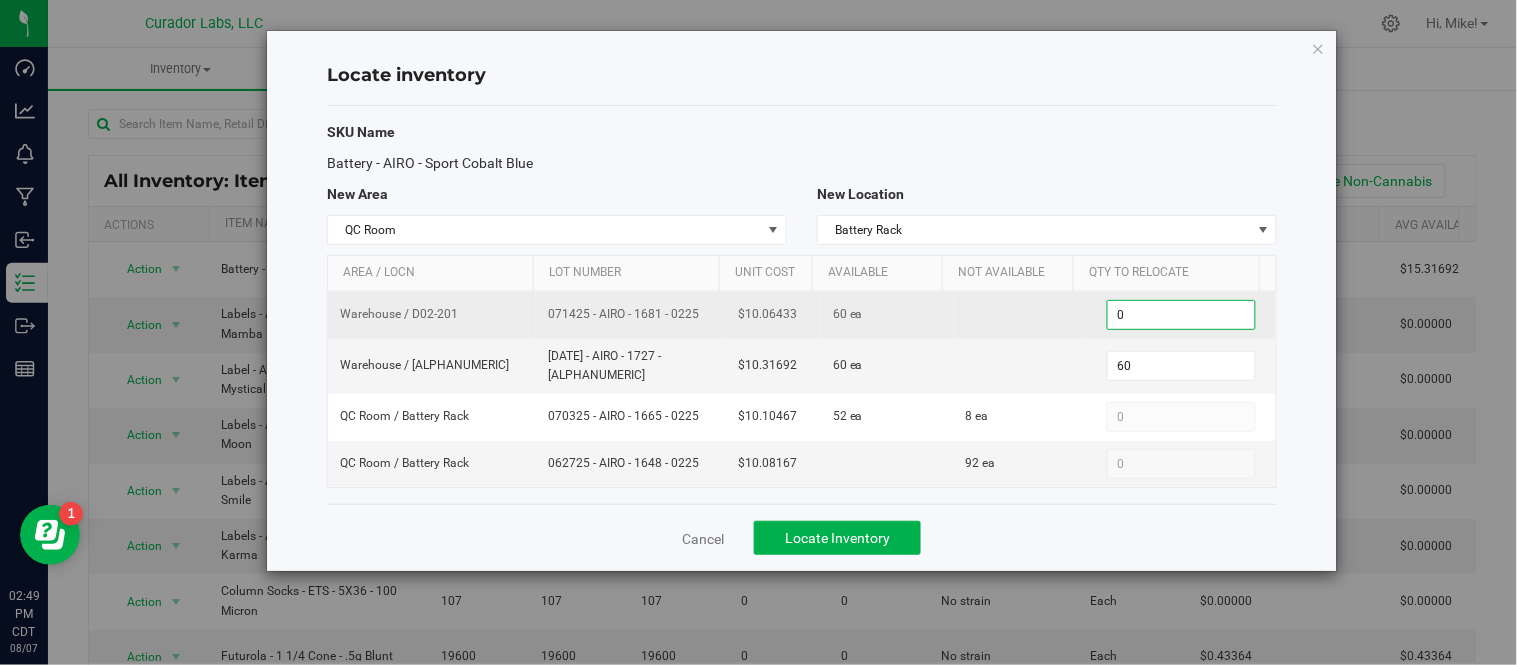 type on "60" 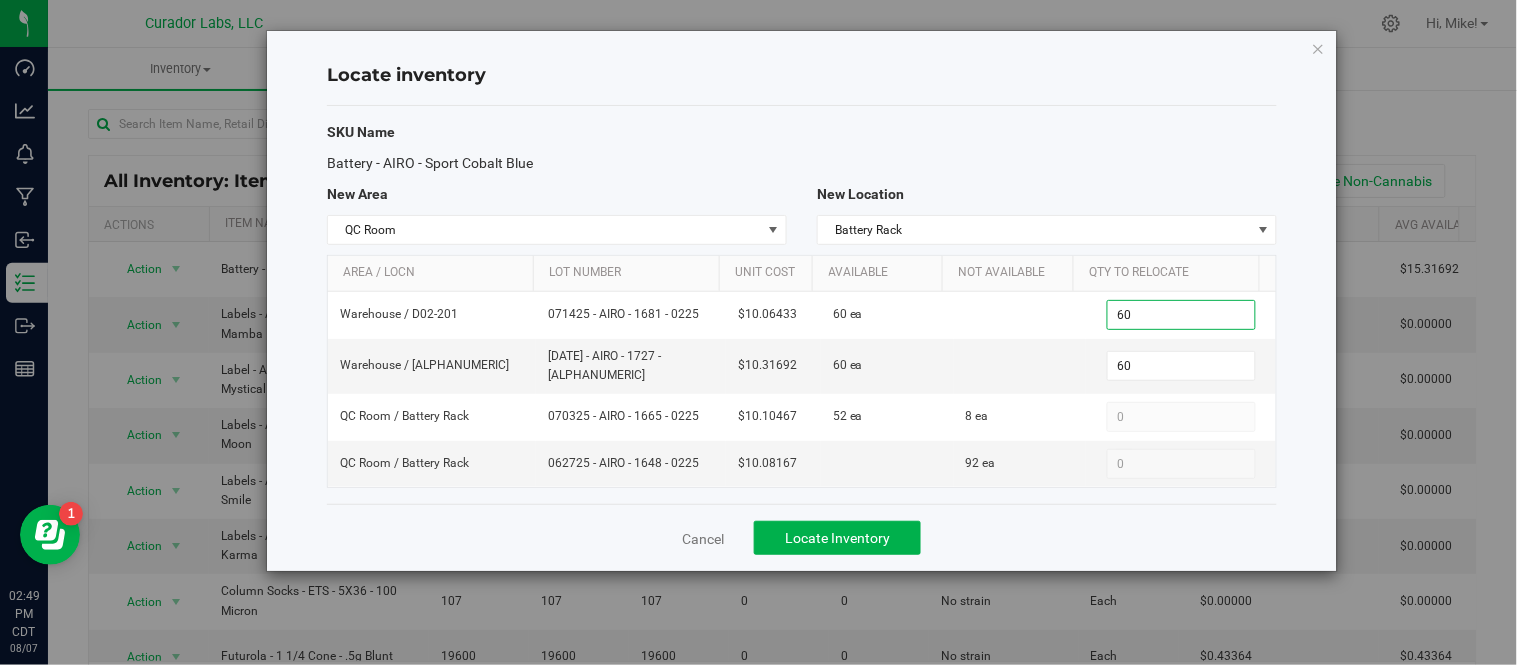 type on "60" 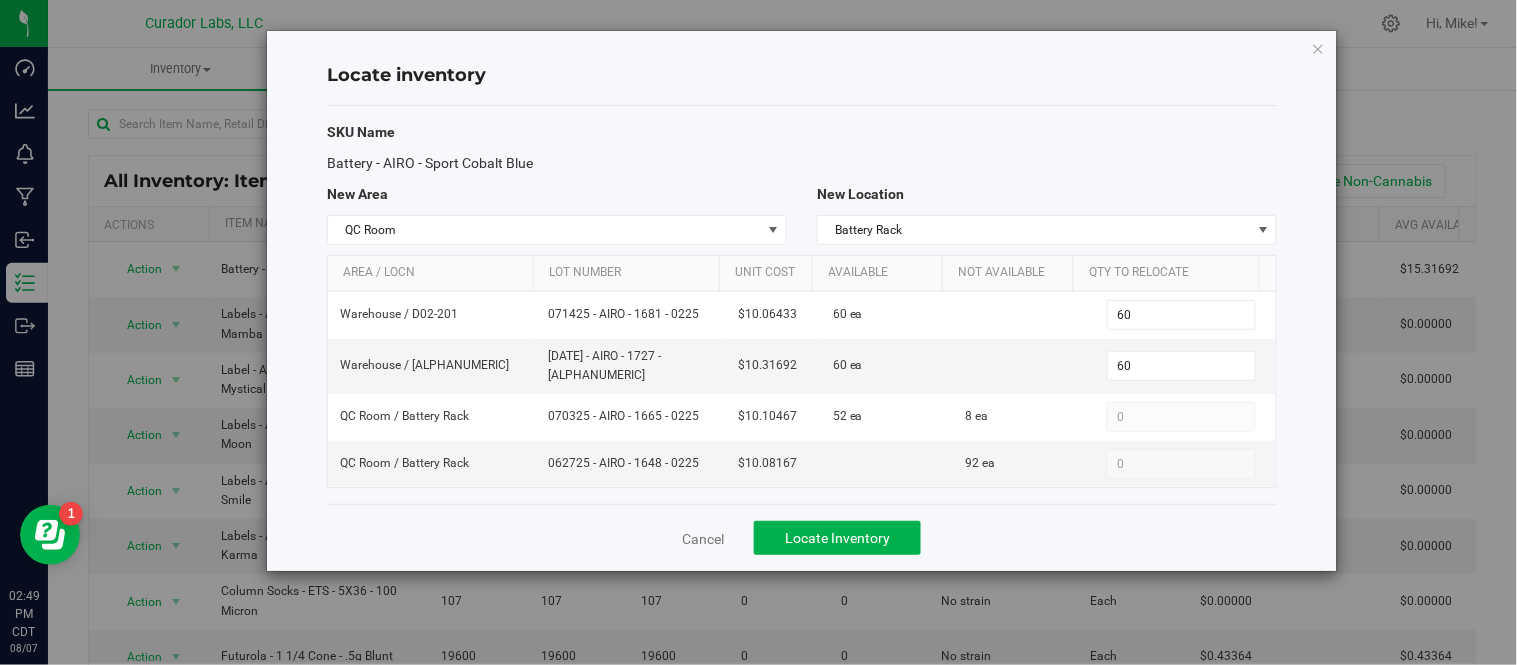 click on "Cancel
Locate Inventory" at bounding box center (802, 537) 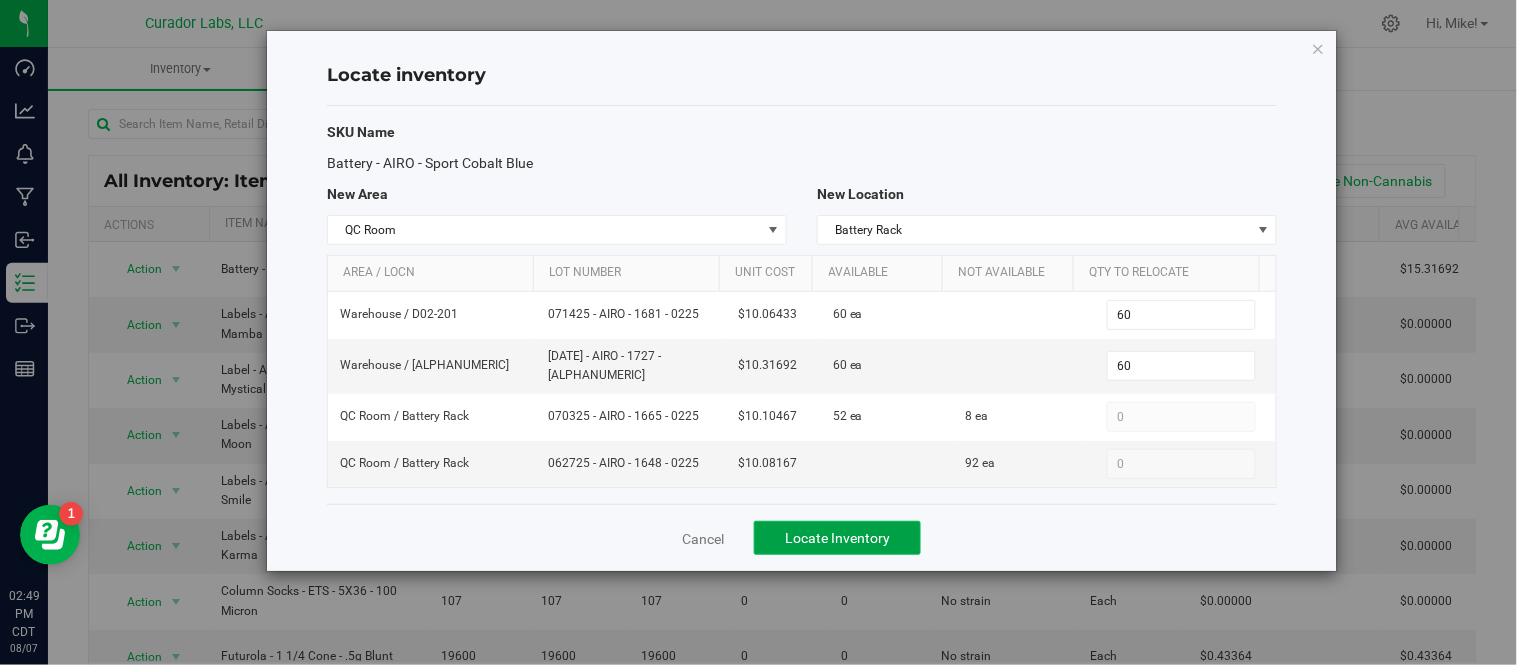 click on "Locate Inventory" 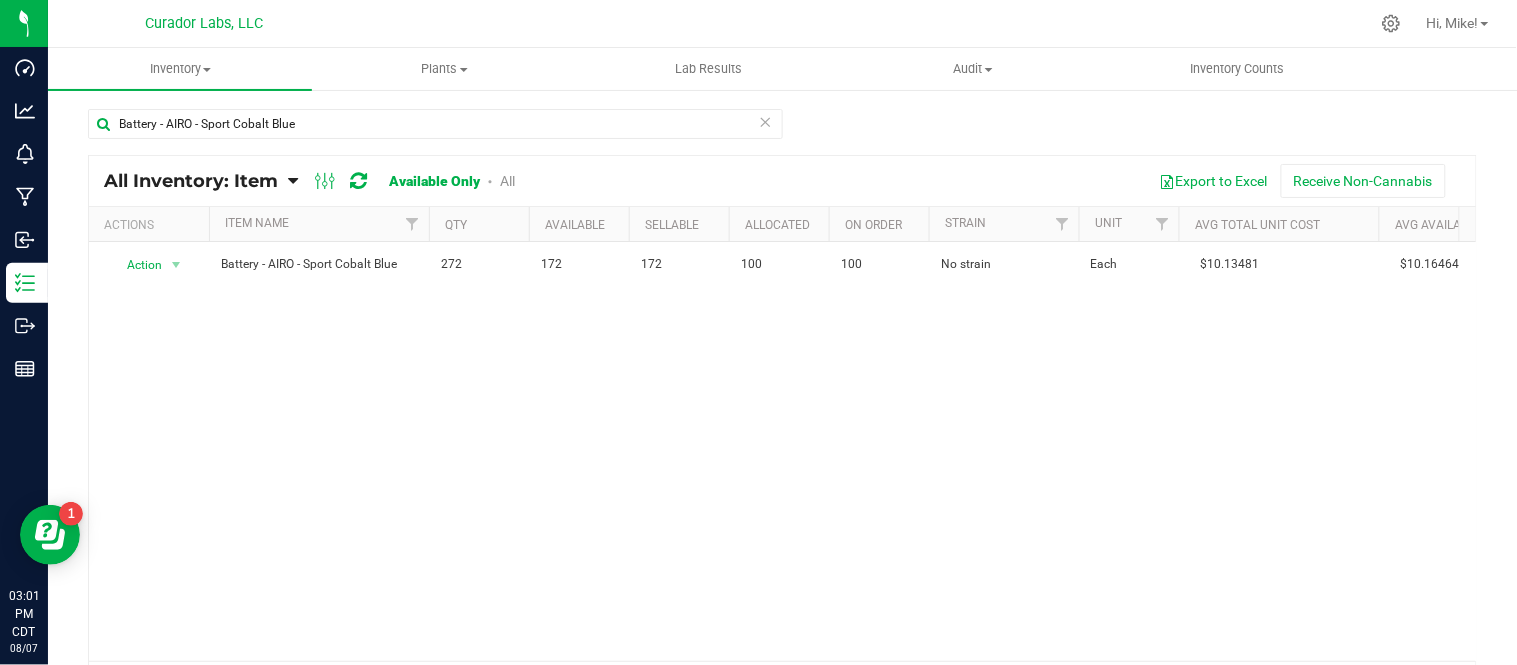 click at bounding box center [766, 121] 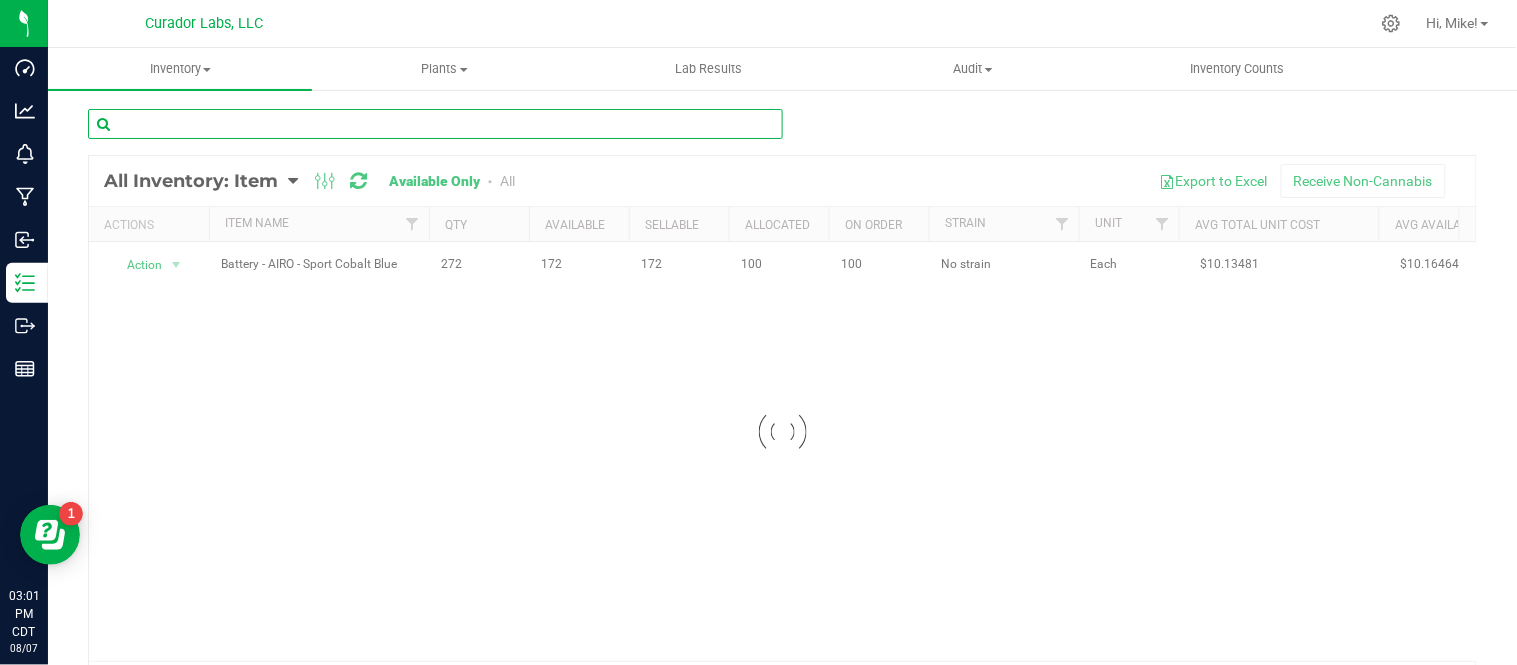 click at bounding box center (435, 124) 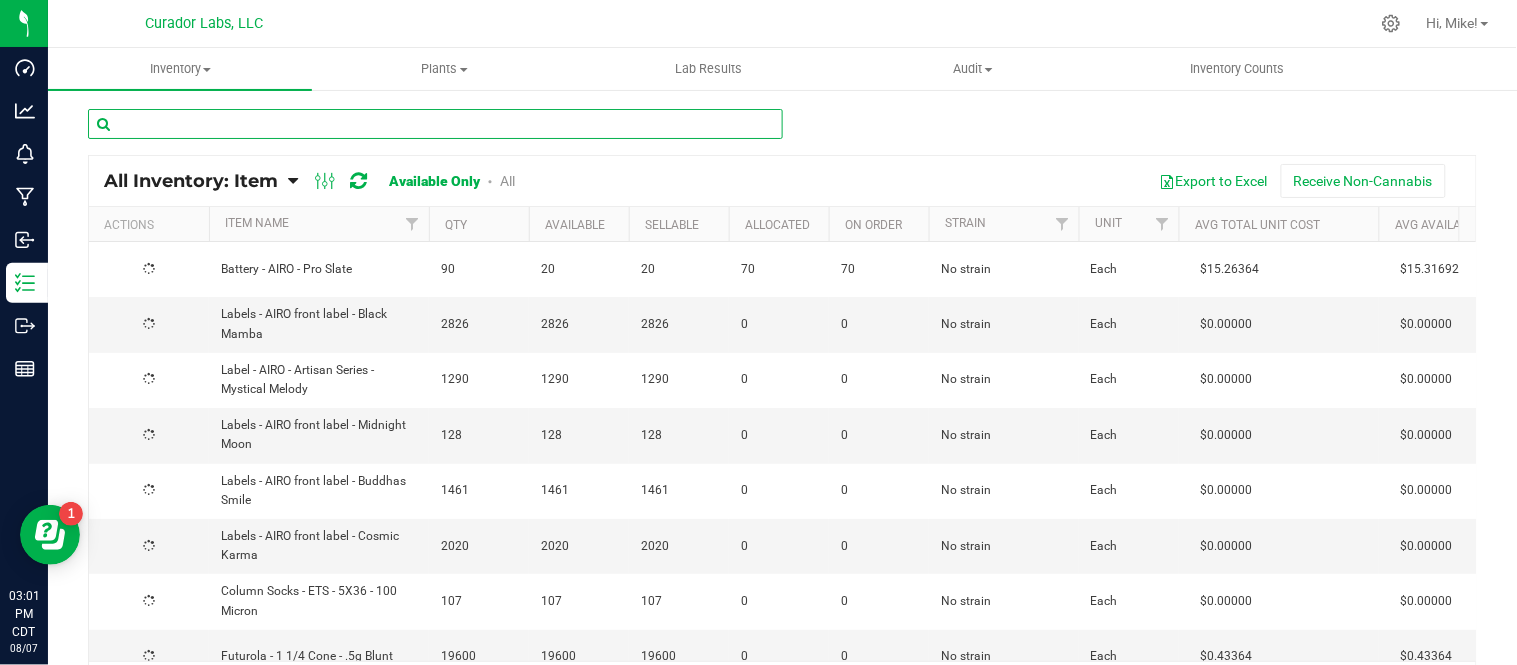 paste on "Mouthpiece - Safe Bet - Distillate Ceramic Flat White" 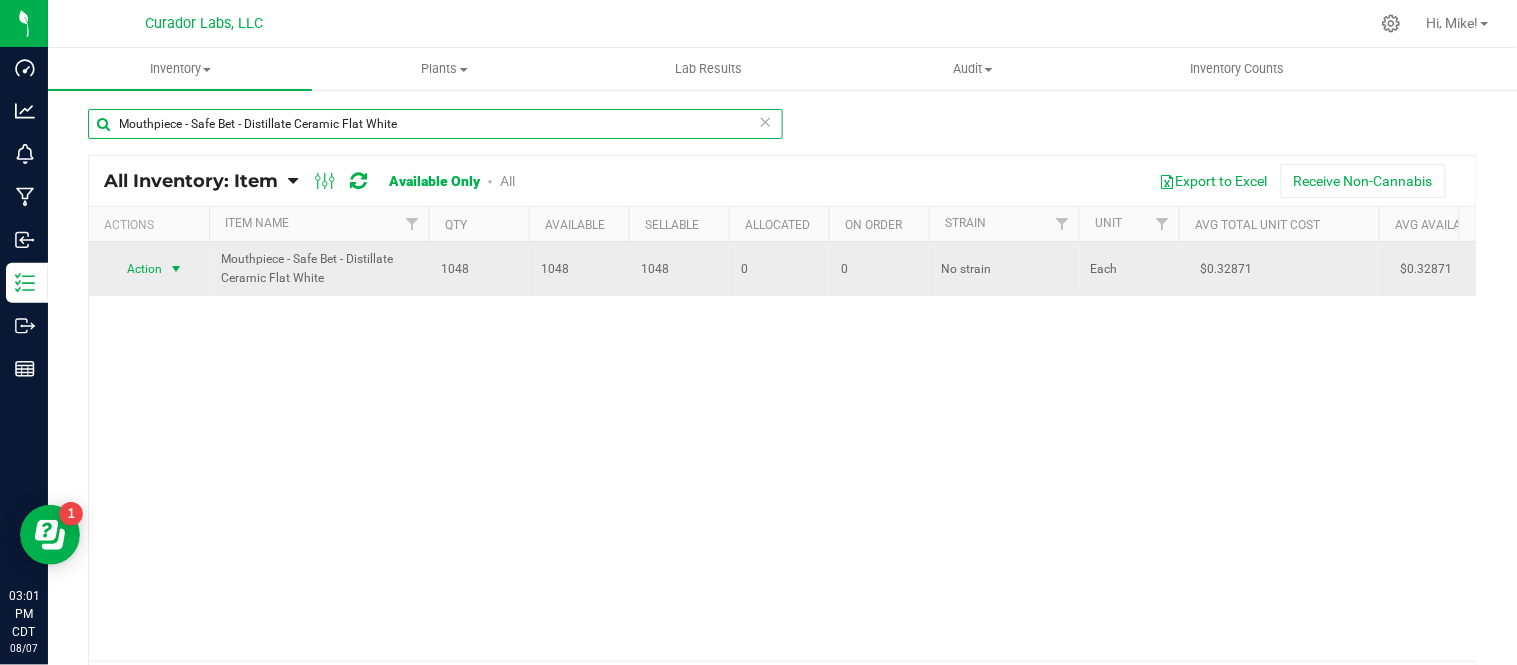 type on "Mouthpiece - Safe Bet - Distillate Ceramic Flat White" 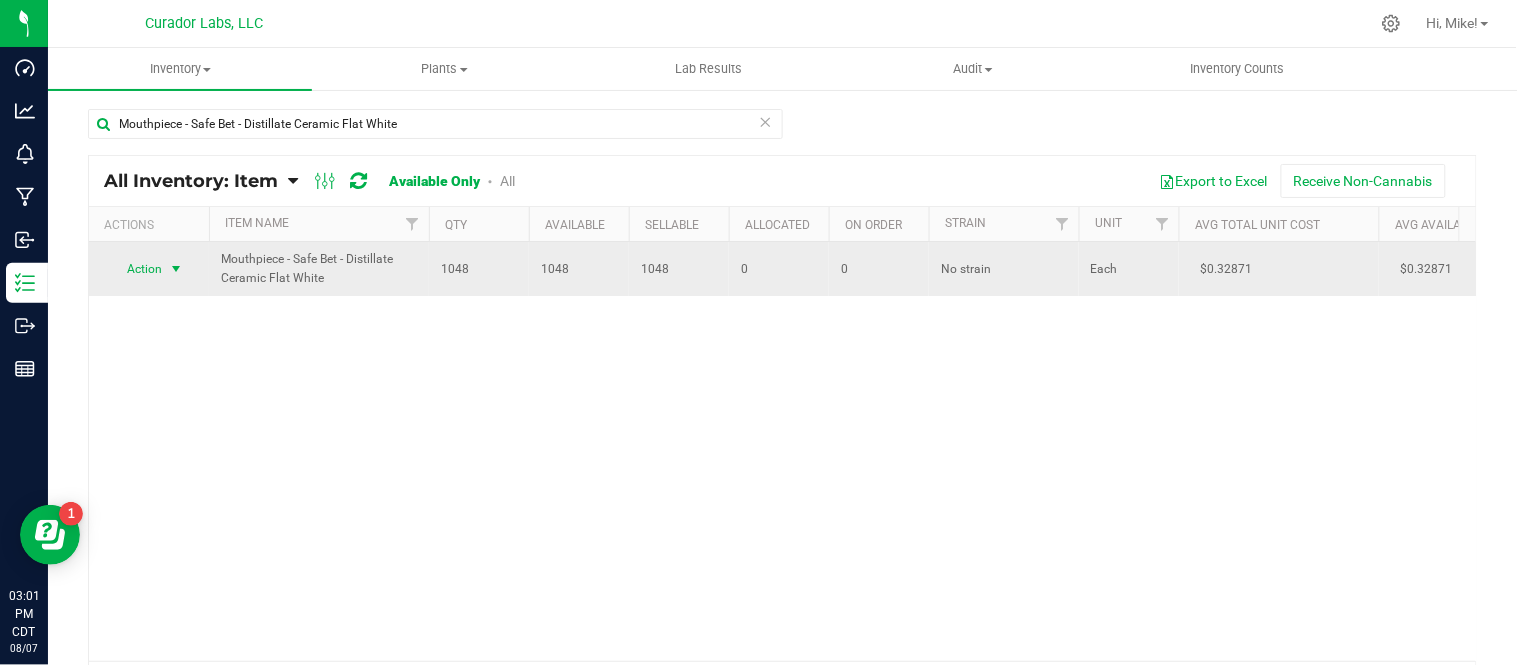 click at bounding box center (176, 269) 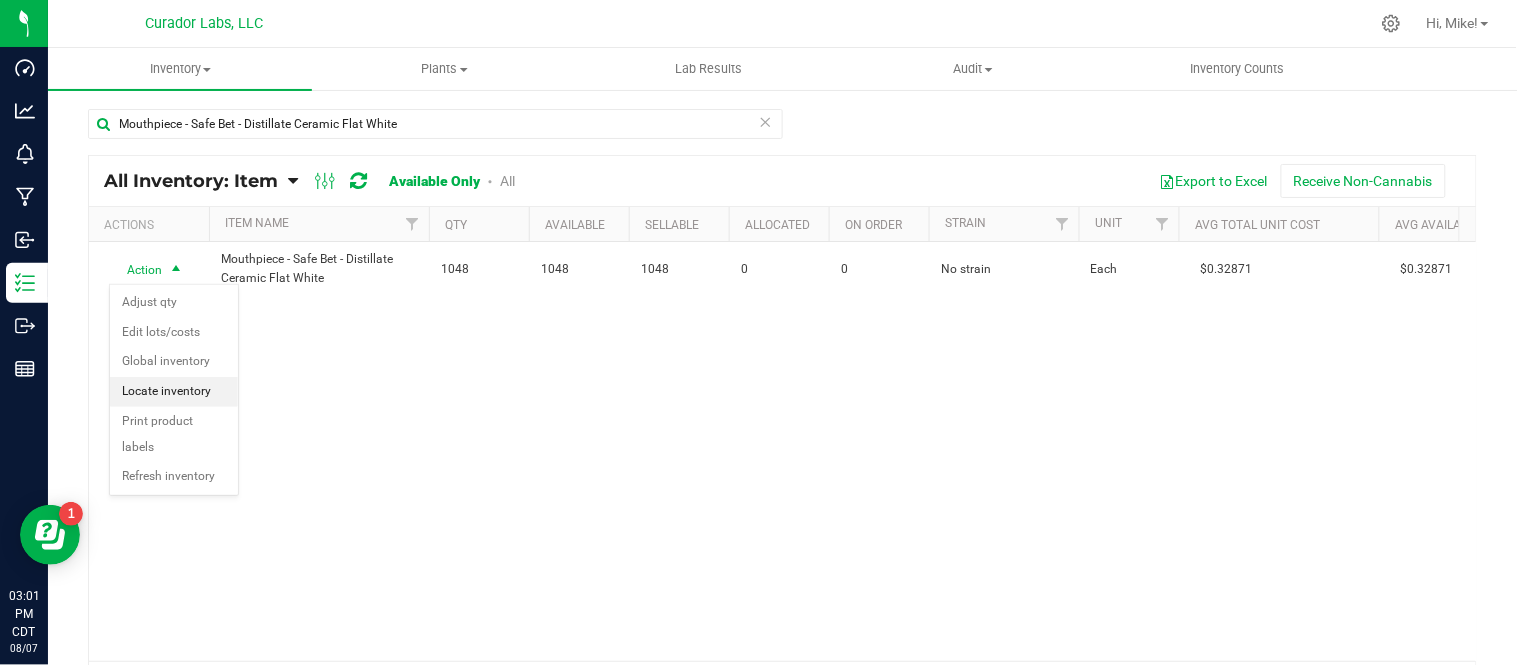 click on "Locate inventory" at bounding box center [174, 392] 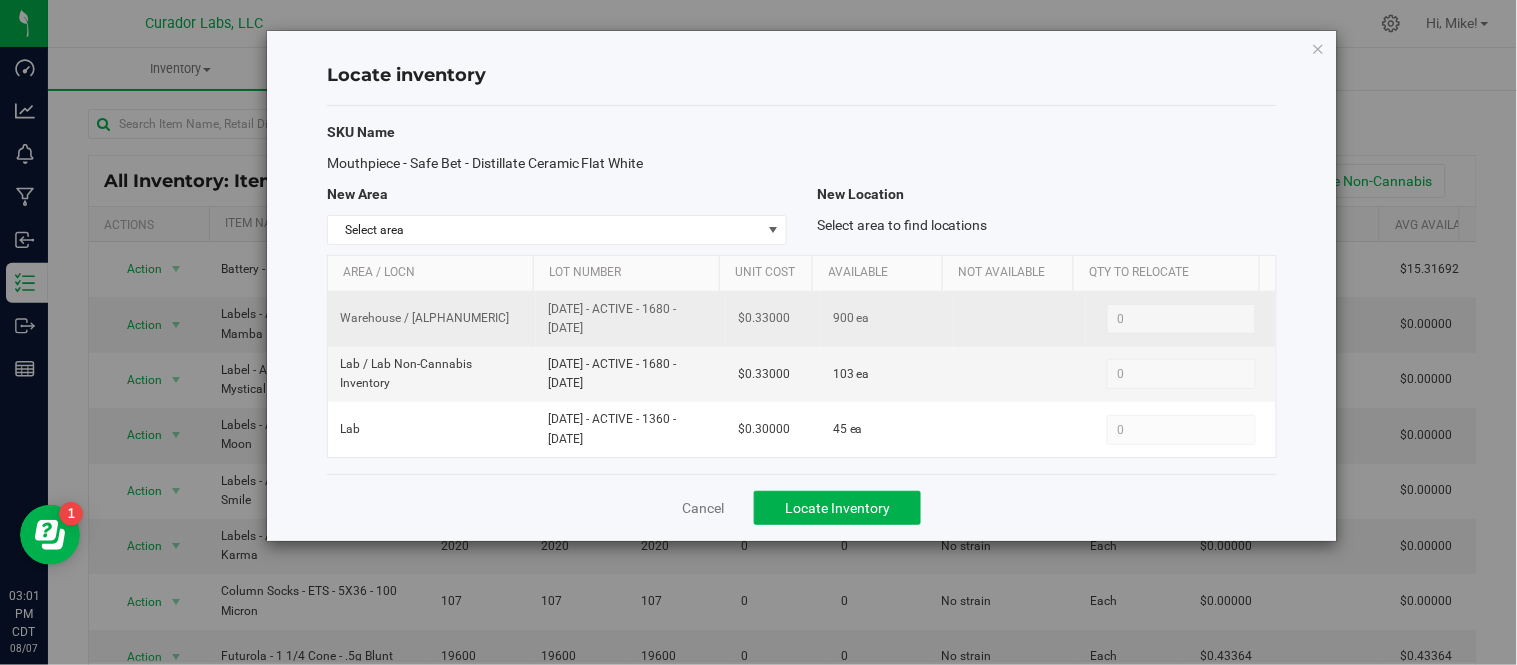drag, startPoint x: 538, startPoint y: 311, endPoint x: 680, endPoint y: 331, distance: 143.40154 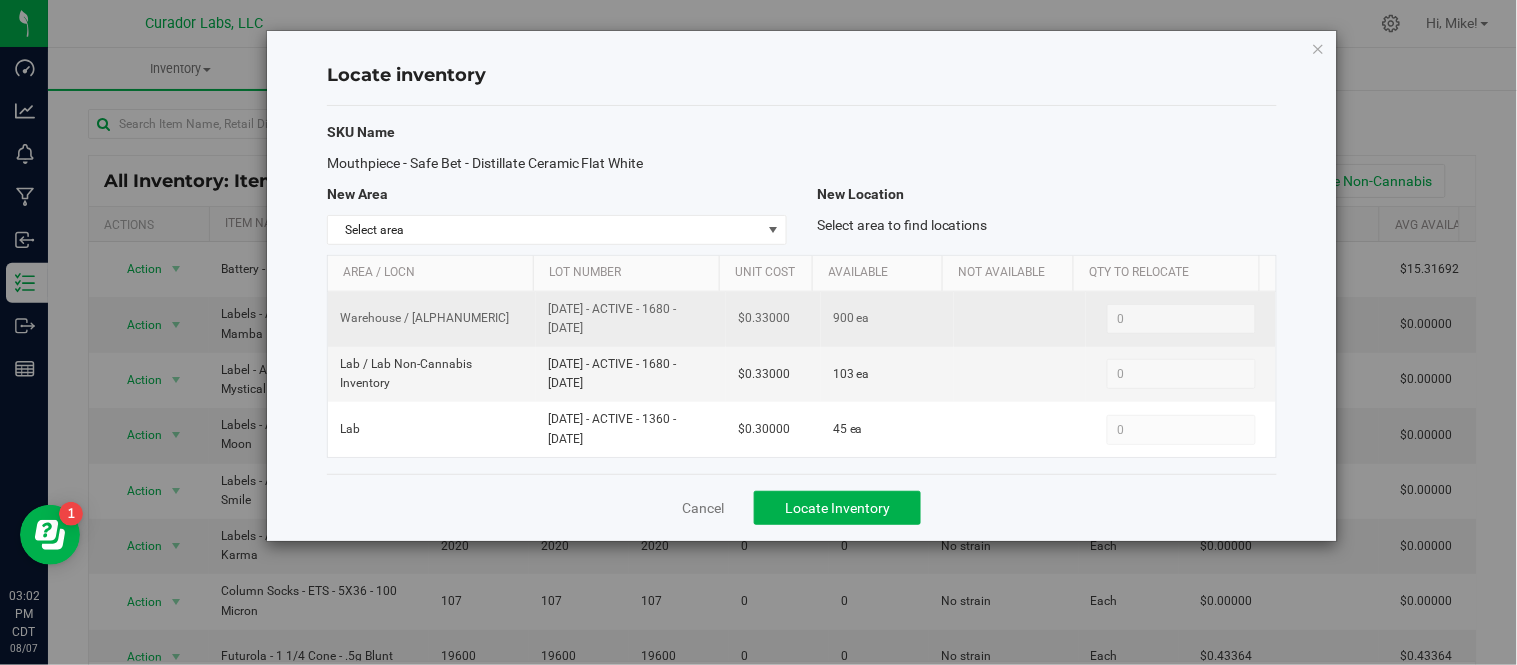 copy on "[DATE] - ACTIVE - 1680 - [DATE]" 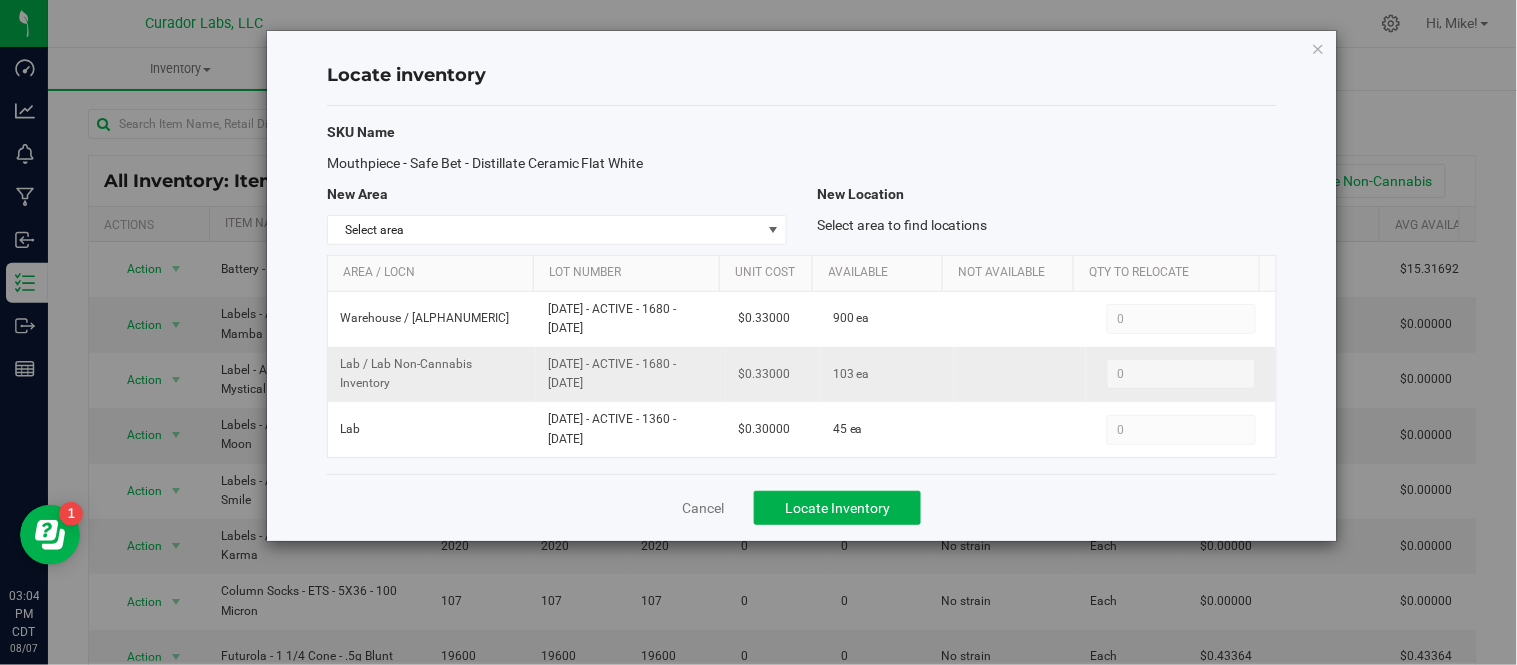 drag, startPoint x: 546, startPoint y: 363, endPoint x: 657, endPoint y: 382, distance: 112.61439 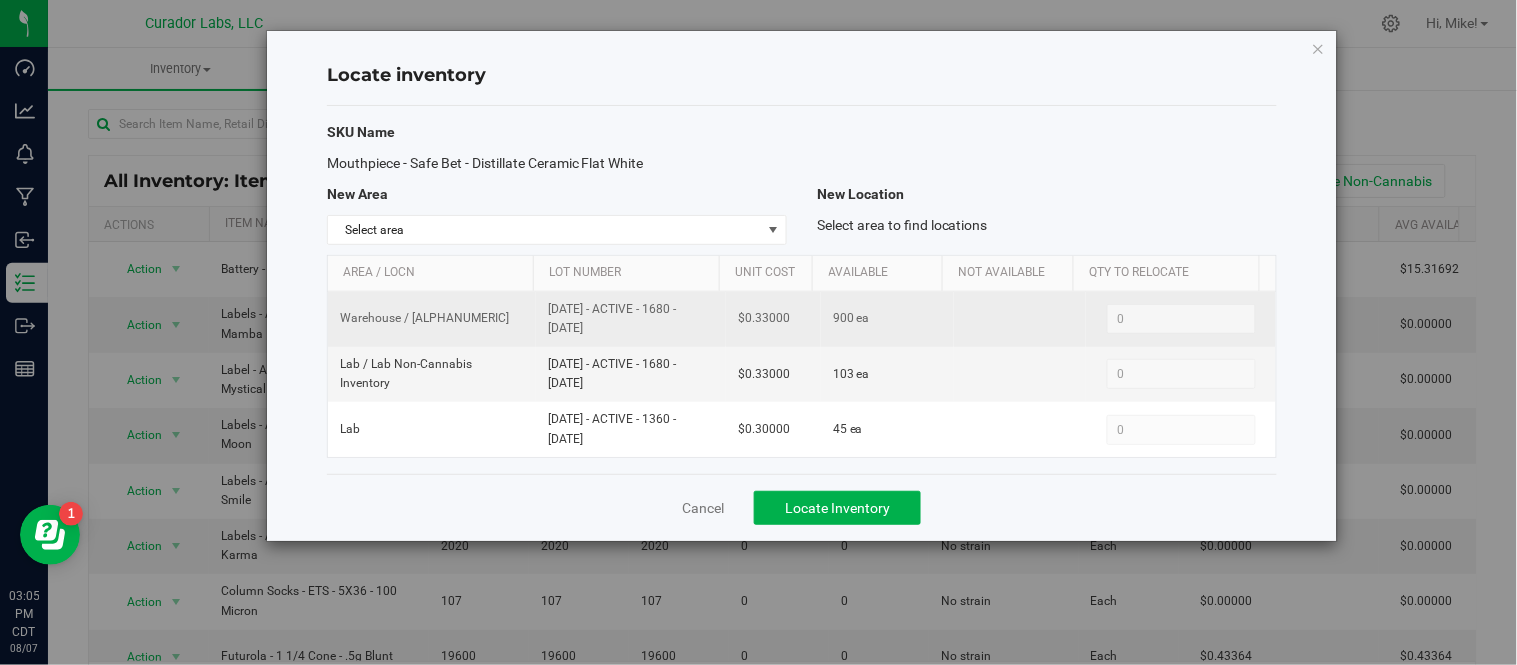 drag, startPoint x: 545, startPoint y: 313, endPoint x: 630, endPoint y: 335, distance: 87.80091 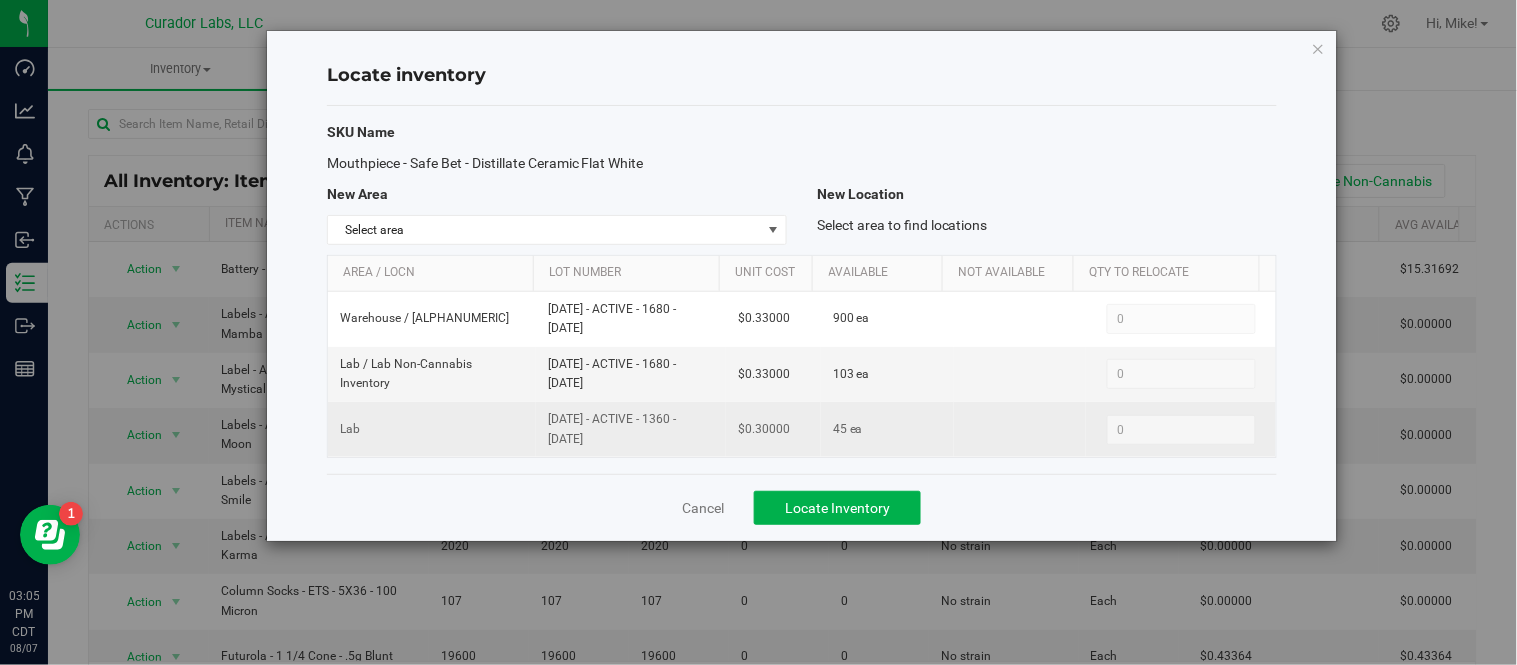 drag, startPoint x: 542, startPoint y: 422, endPoint x: 643, endPoint y: 448, distance: 104.292854 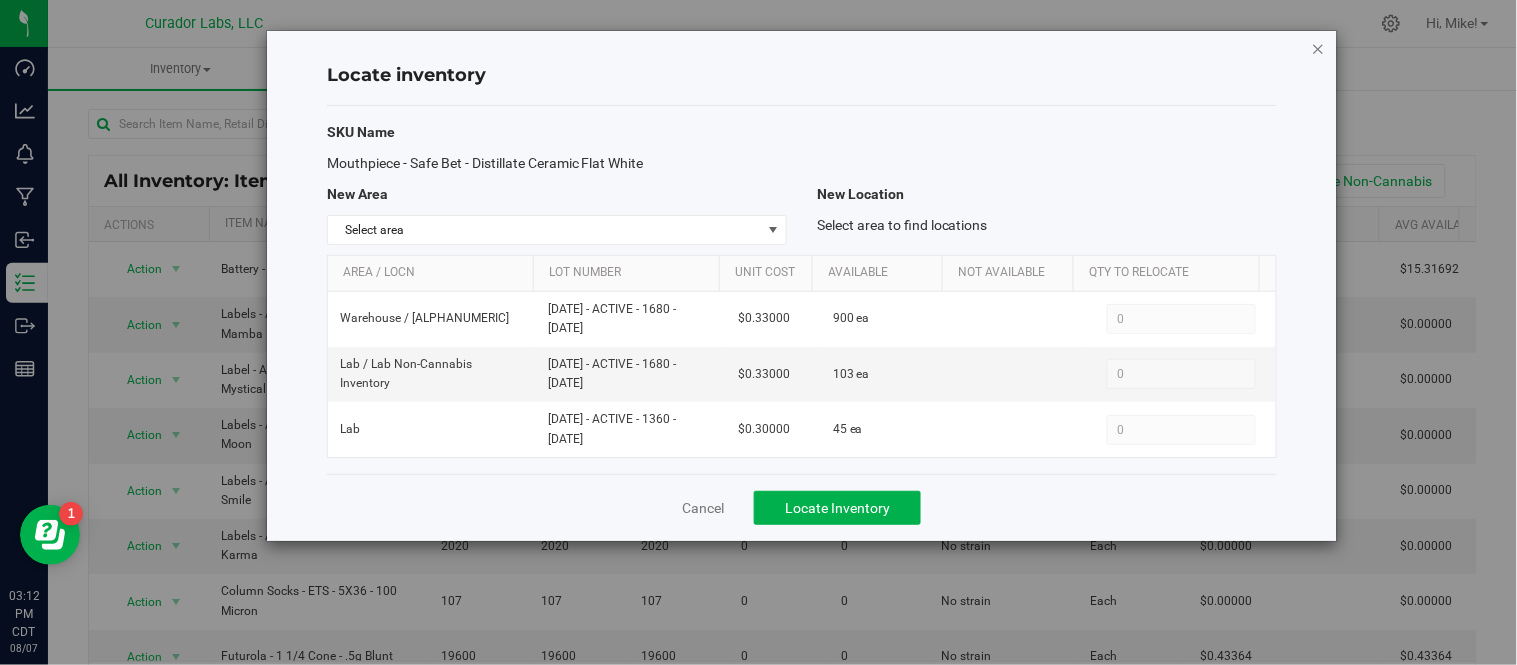 click at bounding box center [1319, 48] 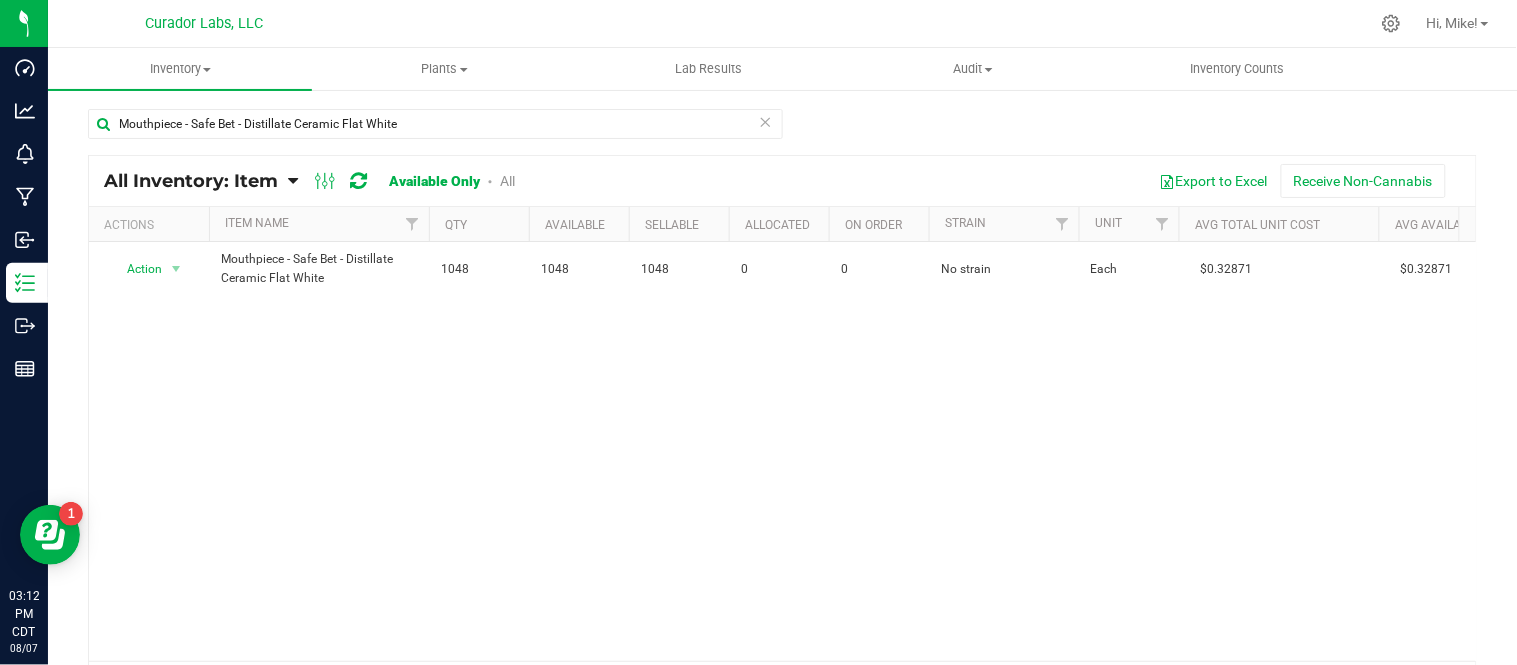 click at bounding box center (766, 121) 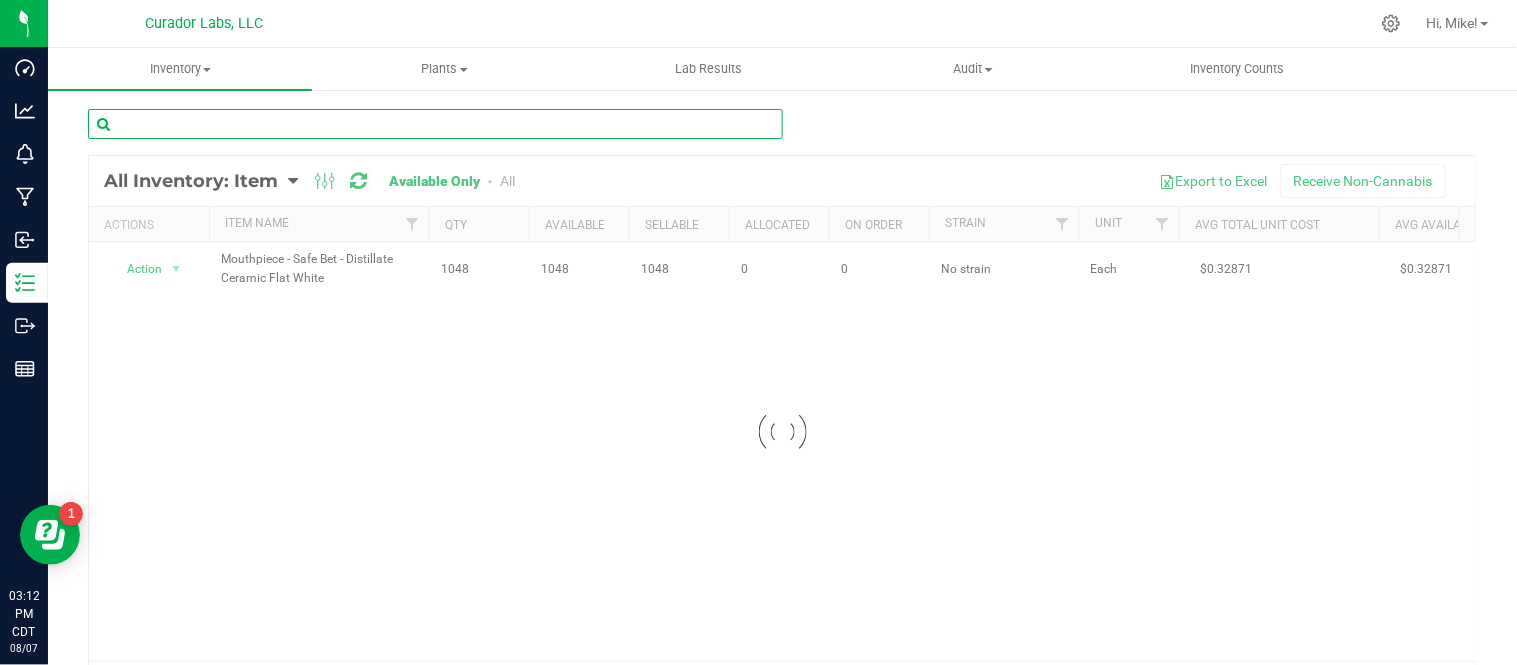 paste on "Packaging - HeadChange - Half Eighth 13 Dram Black Pop Top Container" 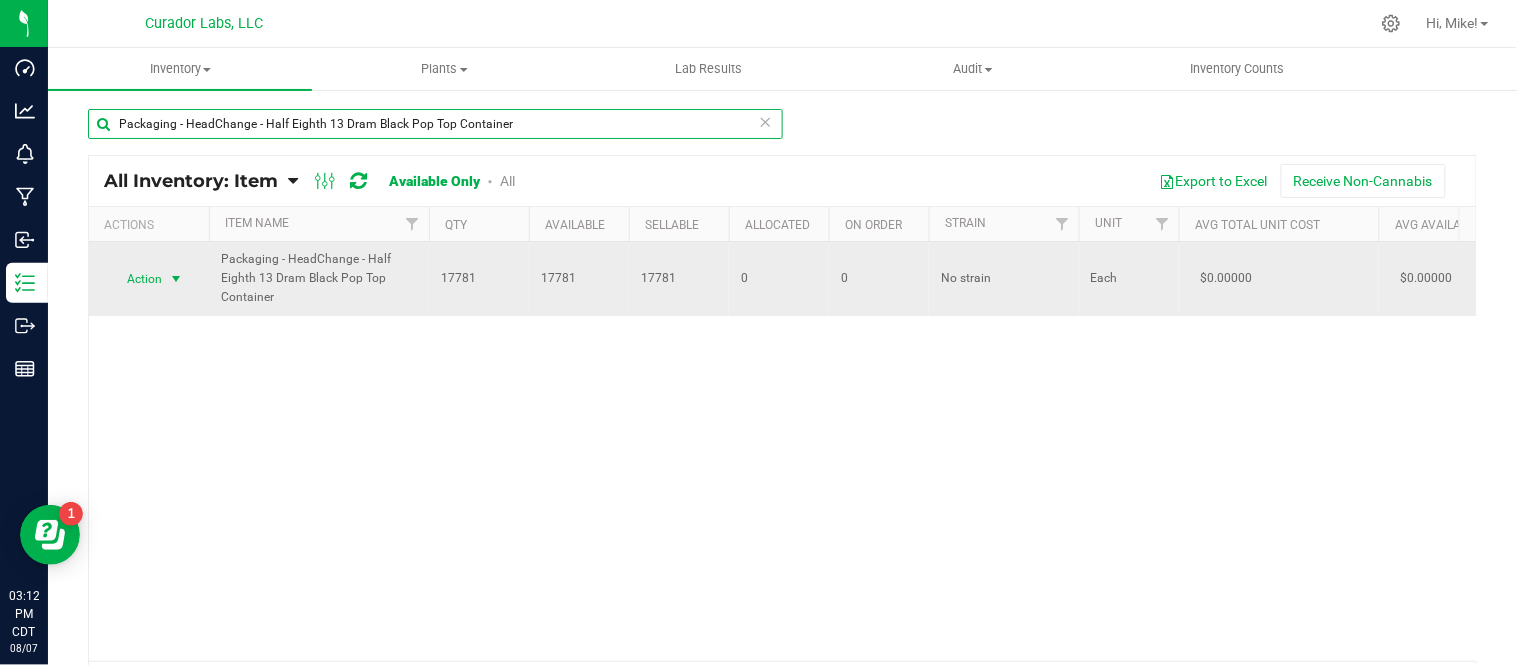 type on "Packaging - HeadChange - Half Eighth 13 Dram Black Pop Top Container" 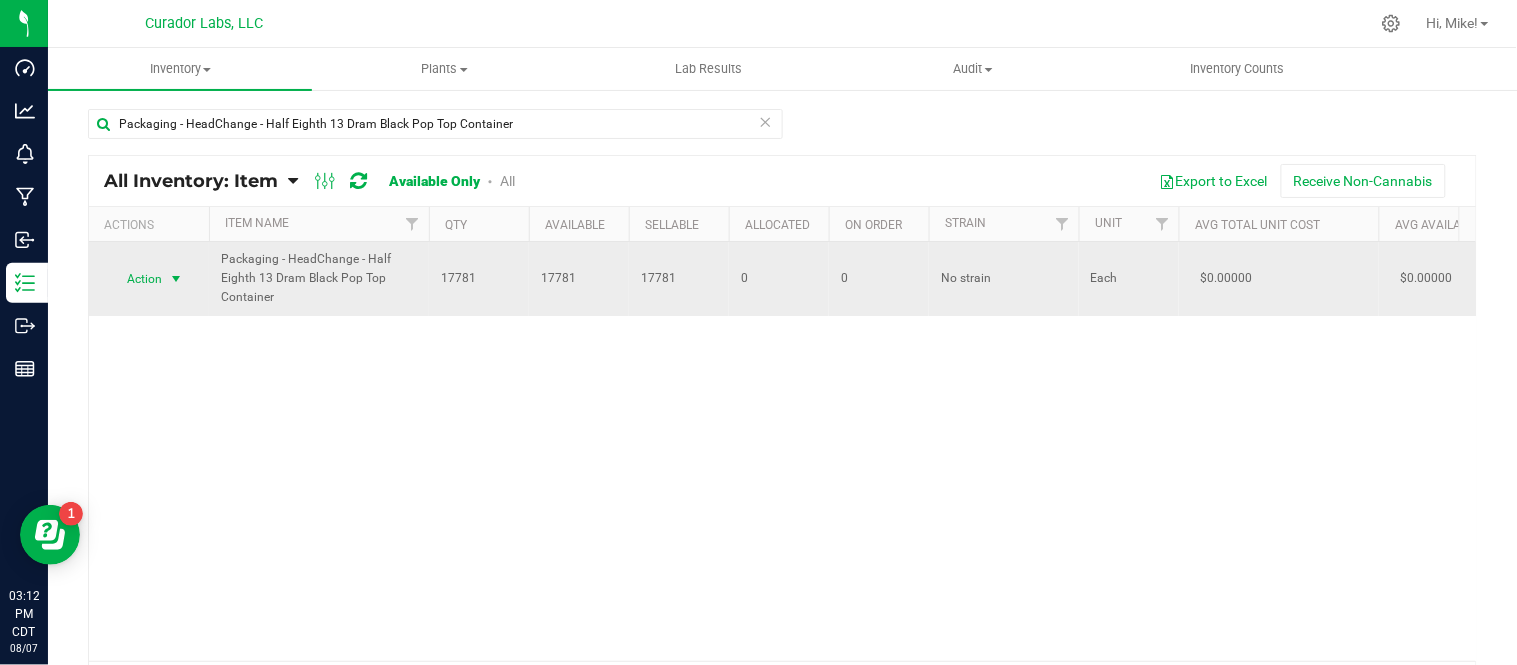 click at bounding box center [176, 279] 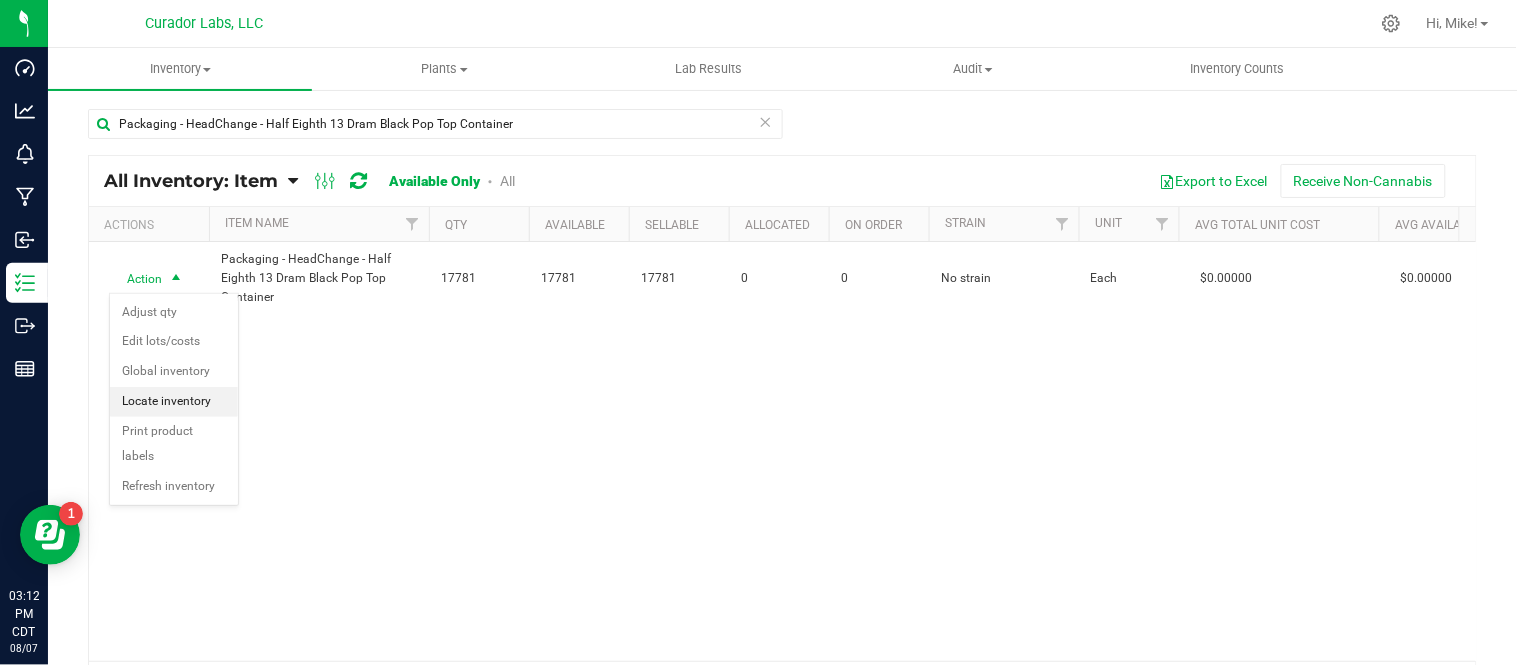 click on "Locate inventory" at bounding box center [174, 402] 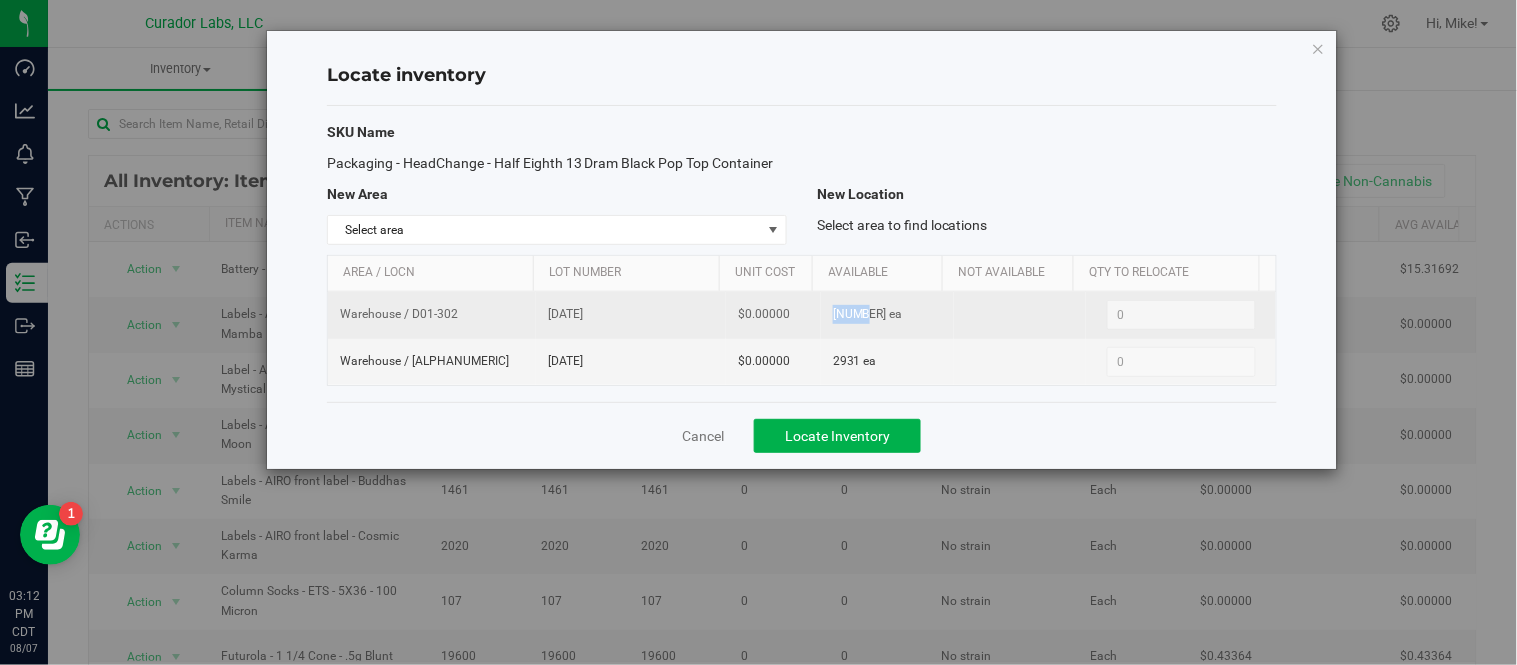 drag, startPoint x: 824, startPoint y: 317, endPoint x: 856, endPoint y: 321, distance: 32.24903 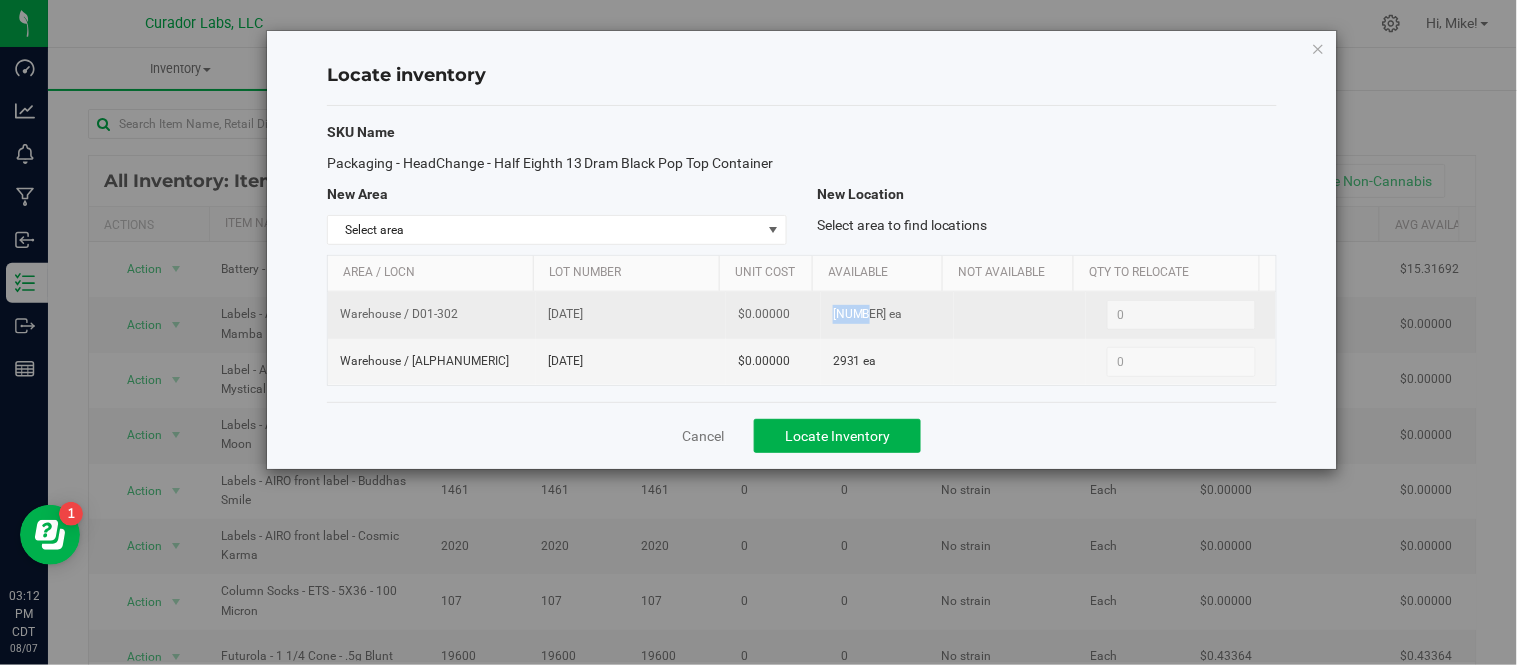 click on "[NUMBER] ea" at bounding box center (868, 314) 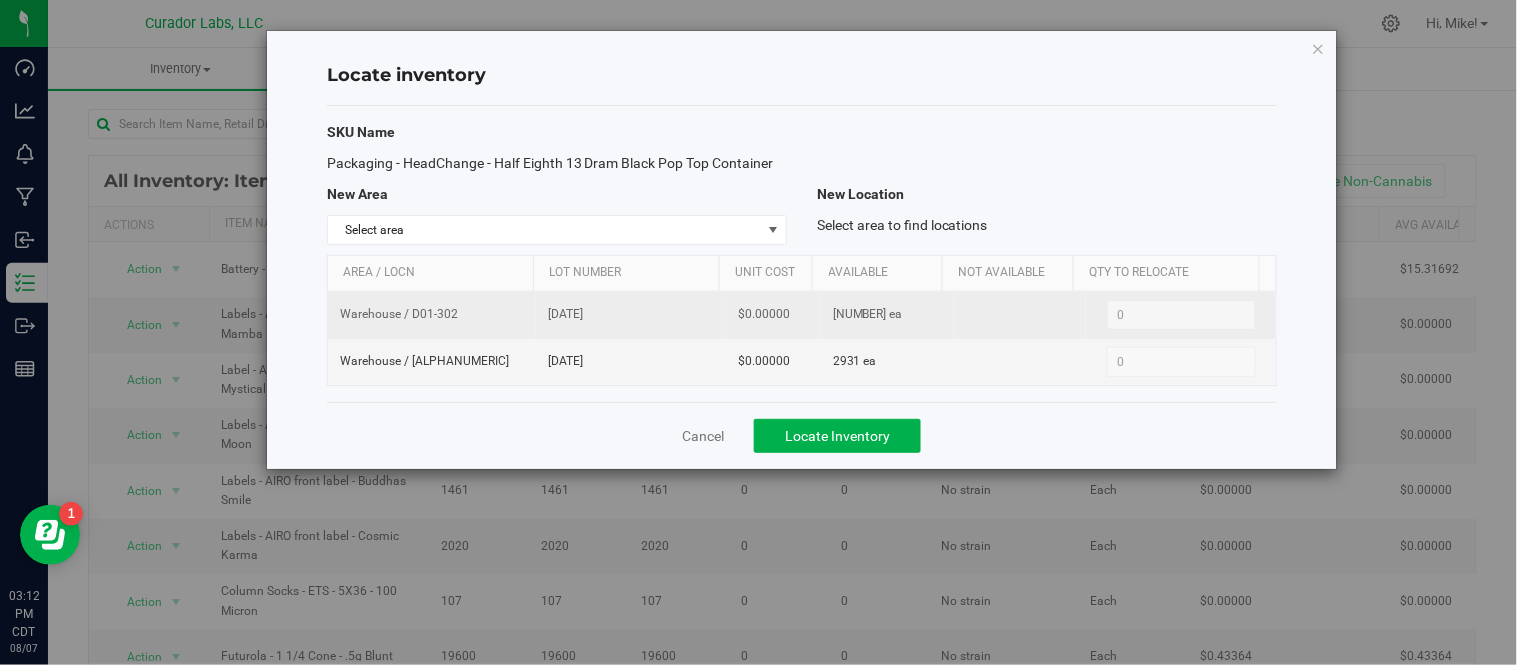 click on "[DATE]" at bounding box center (631, 315) 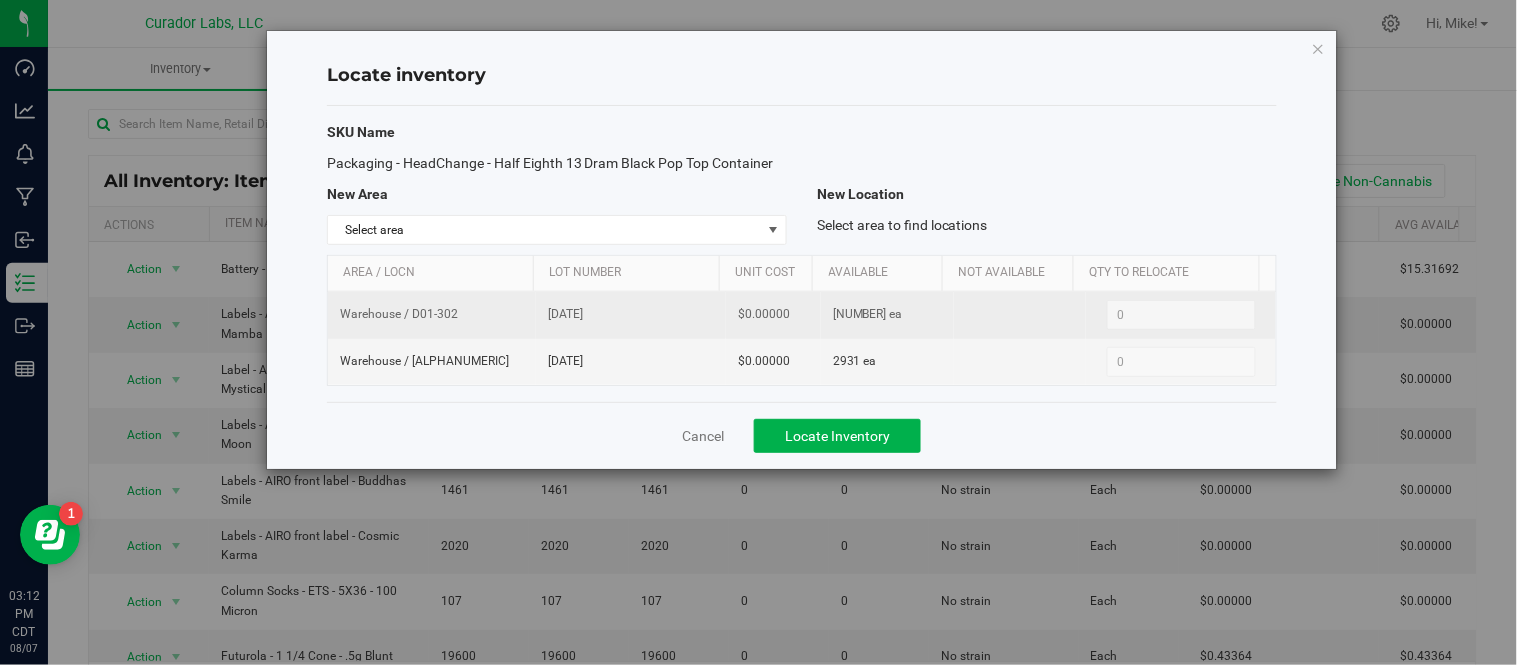 drag, startPoint x: 538, startPoint y: 317, endPoint x: 637, endPoint y: 324, distance: 99.24717 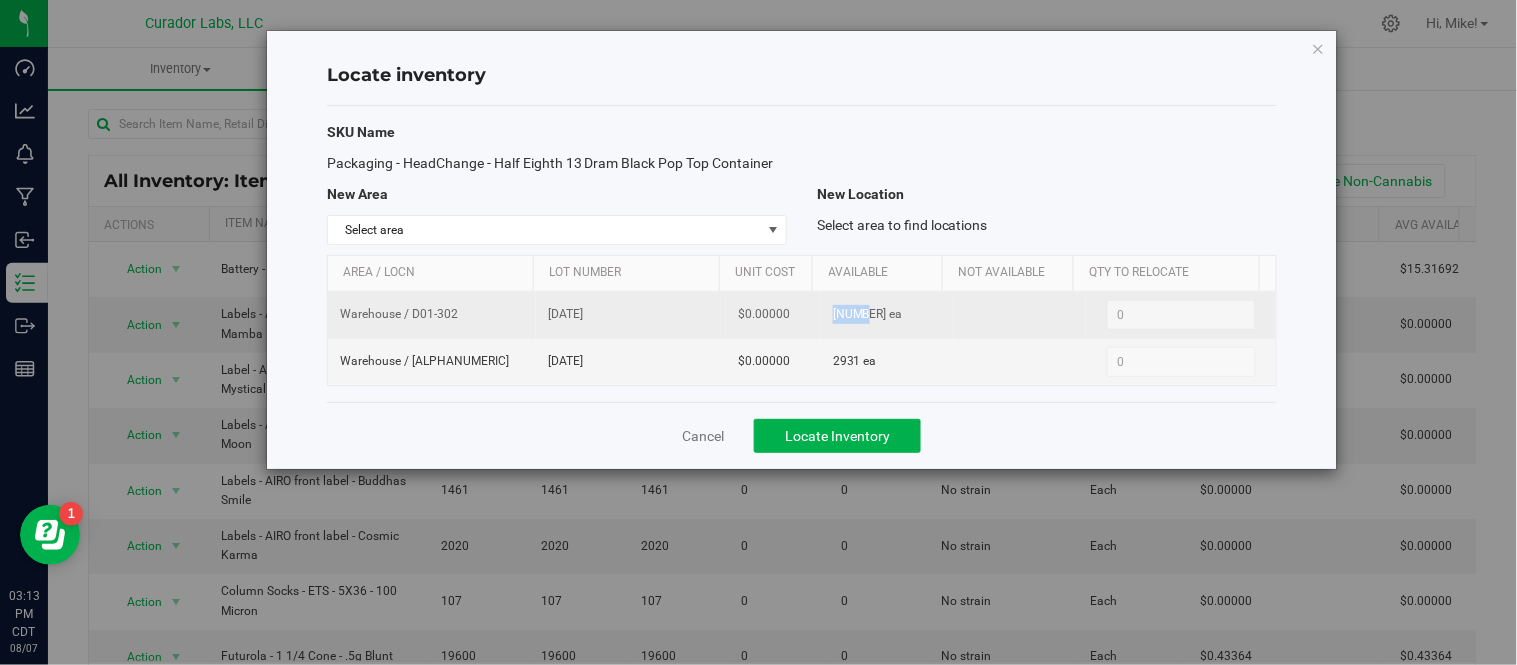 drag, startPoint x: 826, startPoint y: 314, endPoint x: 856, endPoint y: 318, distance: 30.265491 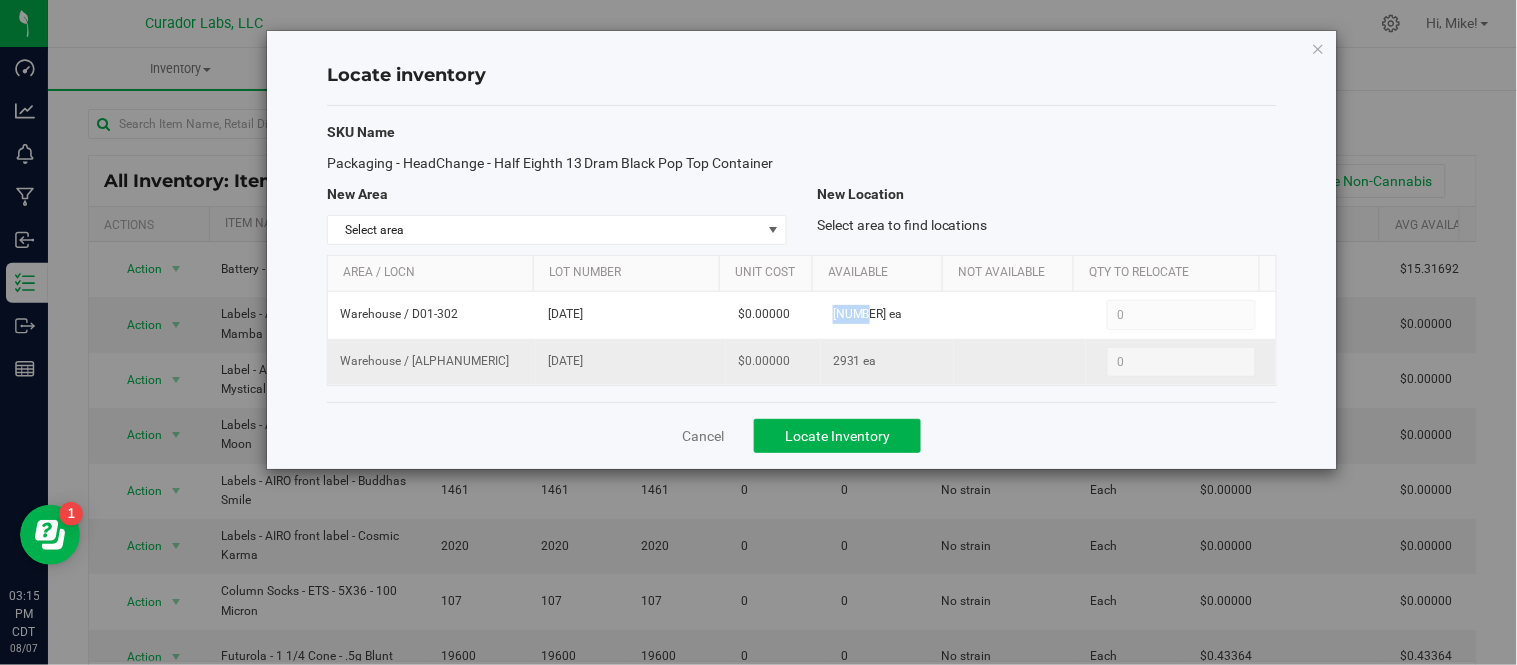 drag, startPoint x: 545, startPoint y: 356, endPoint x: 608, endPoint y: 367, distance: 63.953106 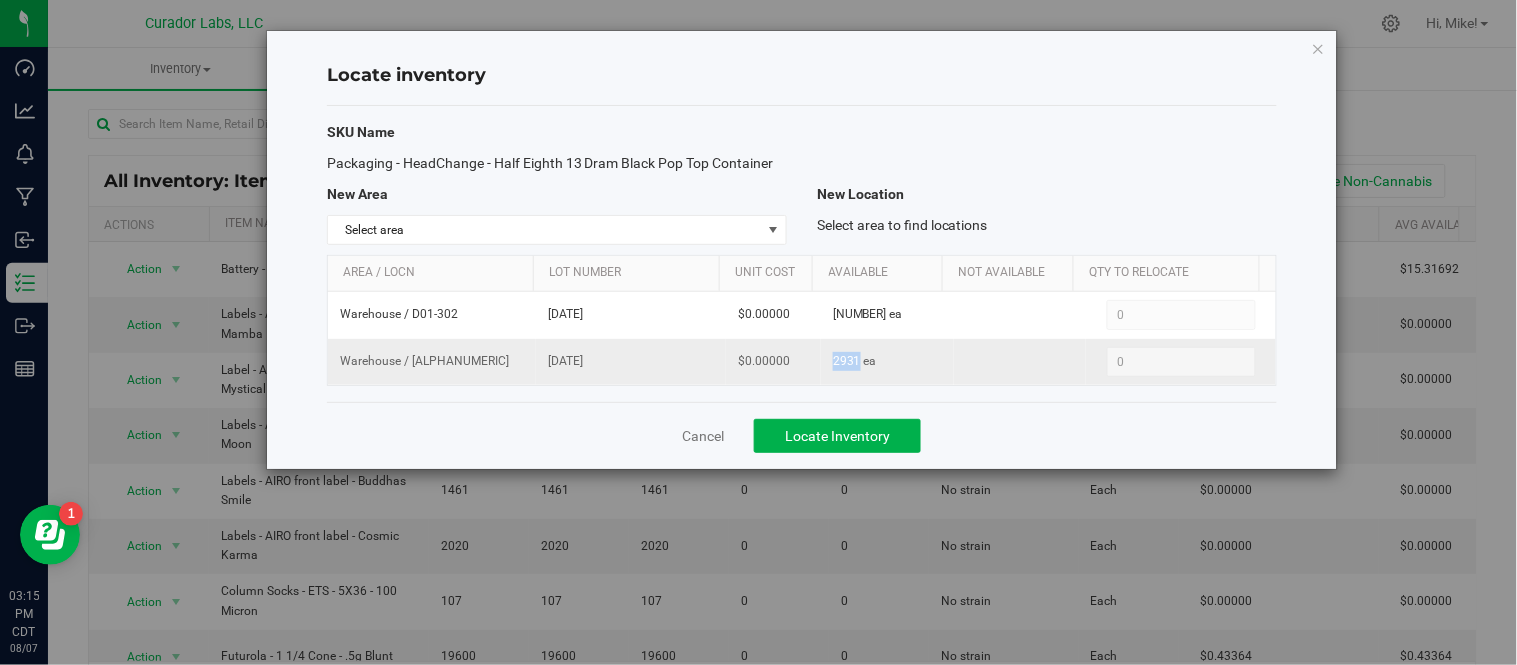 drag, startPoint x: 822, startPoint y: 365, endPoint x: 851, endPoint y: 370, distance: 29.427877 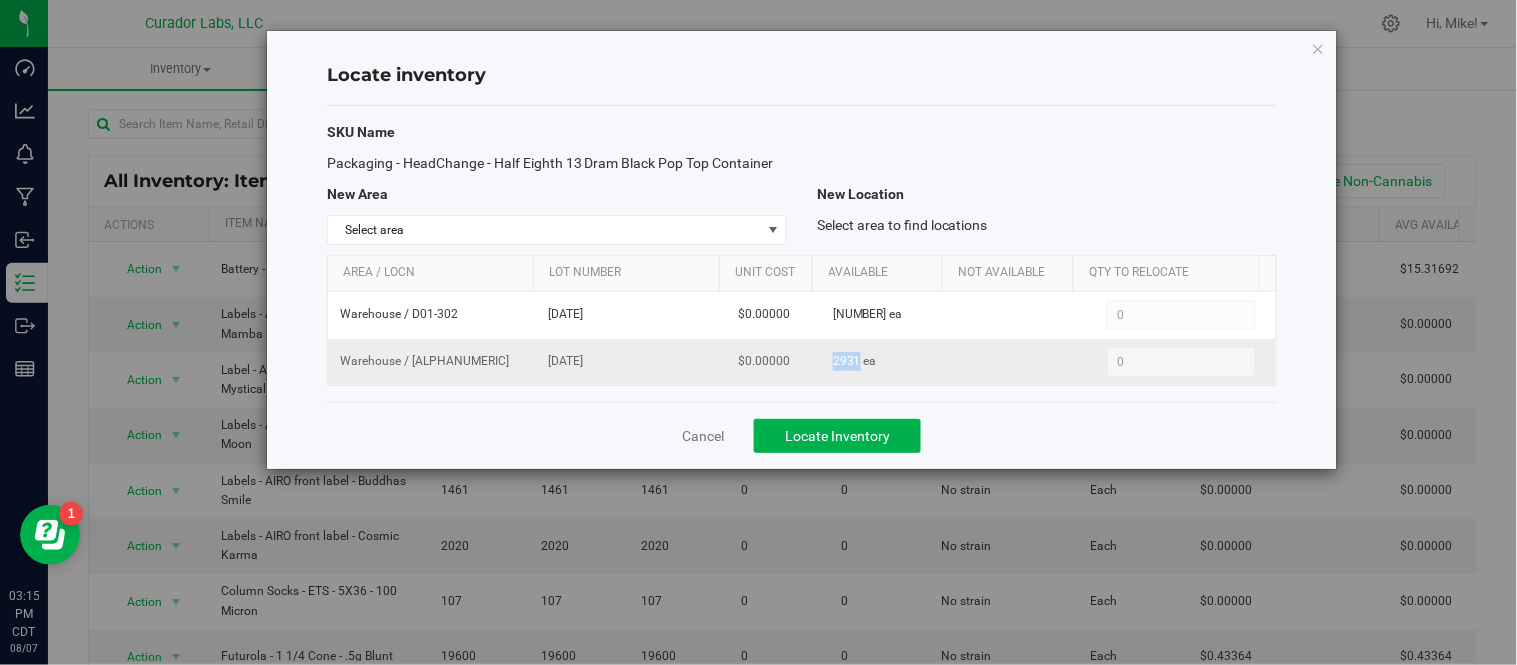click on "2931 ea" at bounding box center [887, 362] 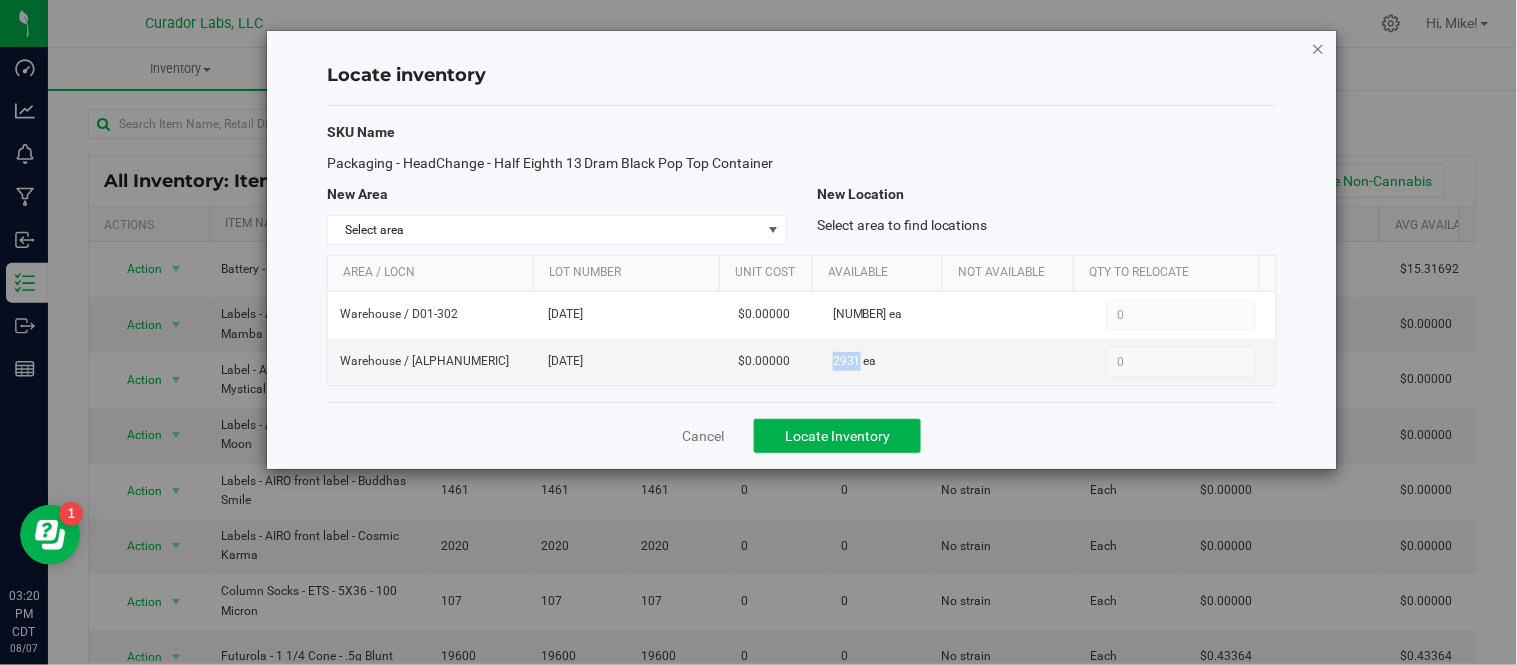 click at bounding box center [1319, 48] 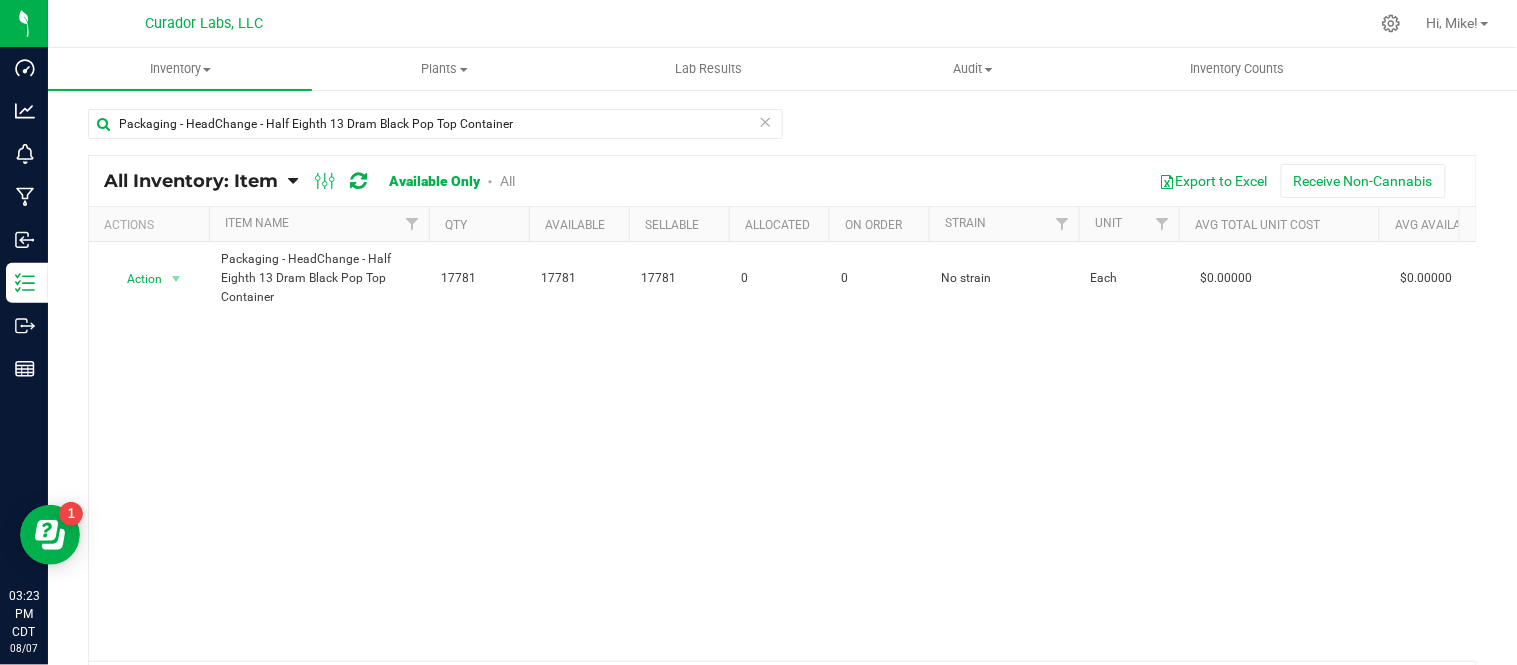 click at bounding box center [766, 121] 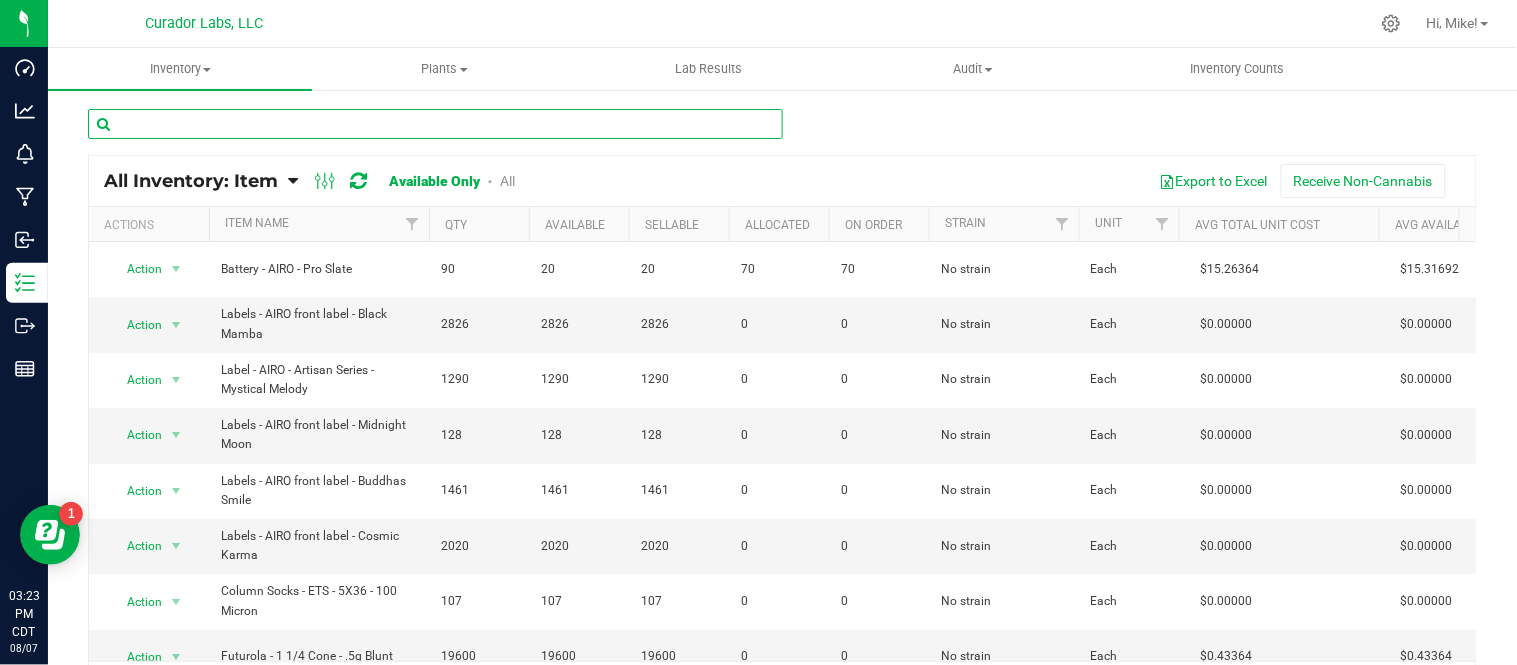 paste on "Parchment Paper - Pre-Folded - 8 x 16" 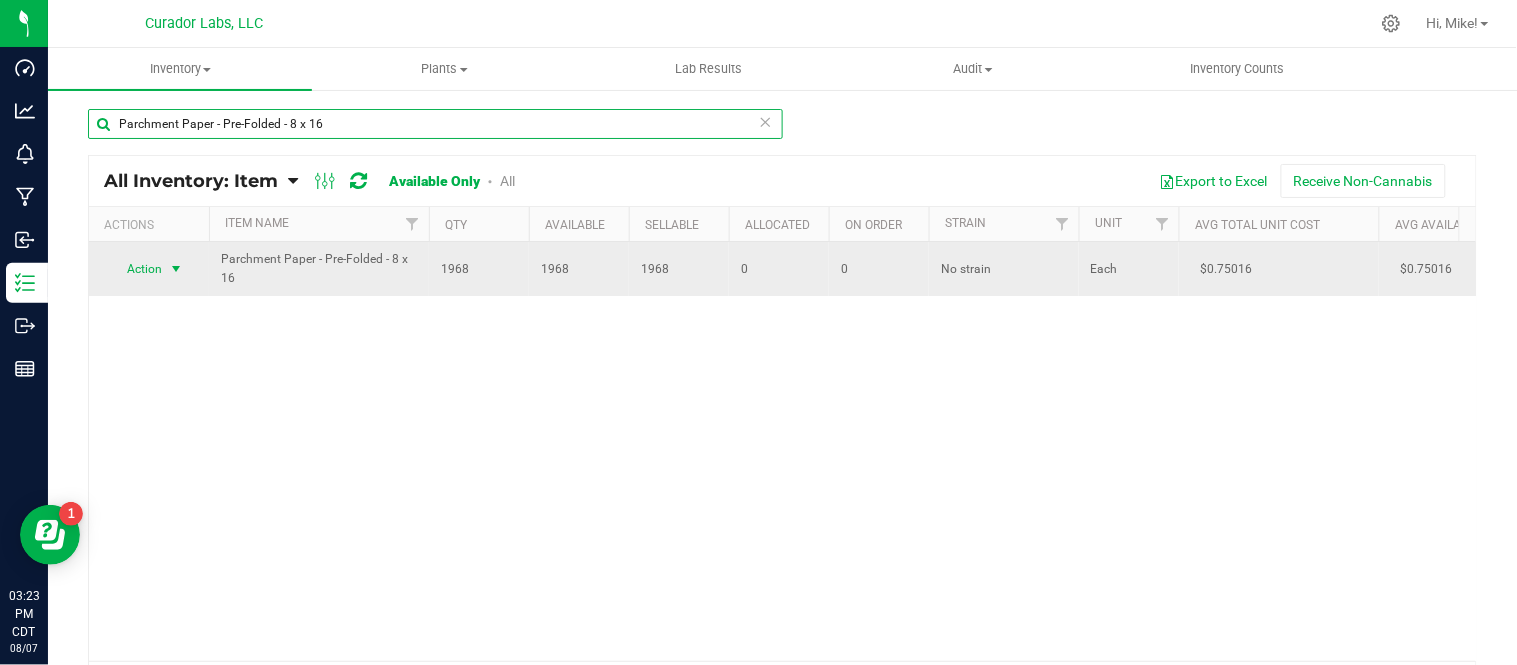 type on "Parchment Paper - Pre-Folded - 8 x 16" 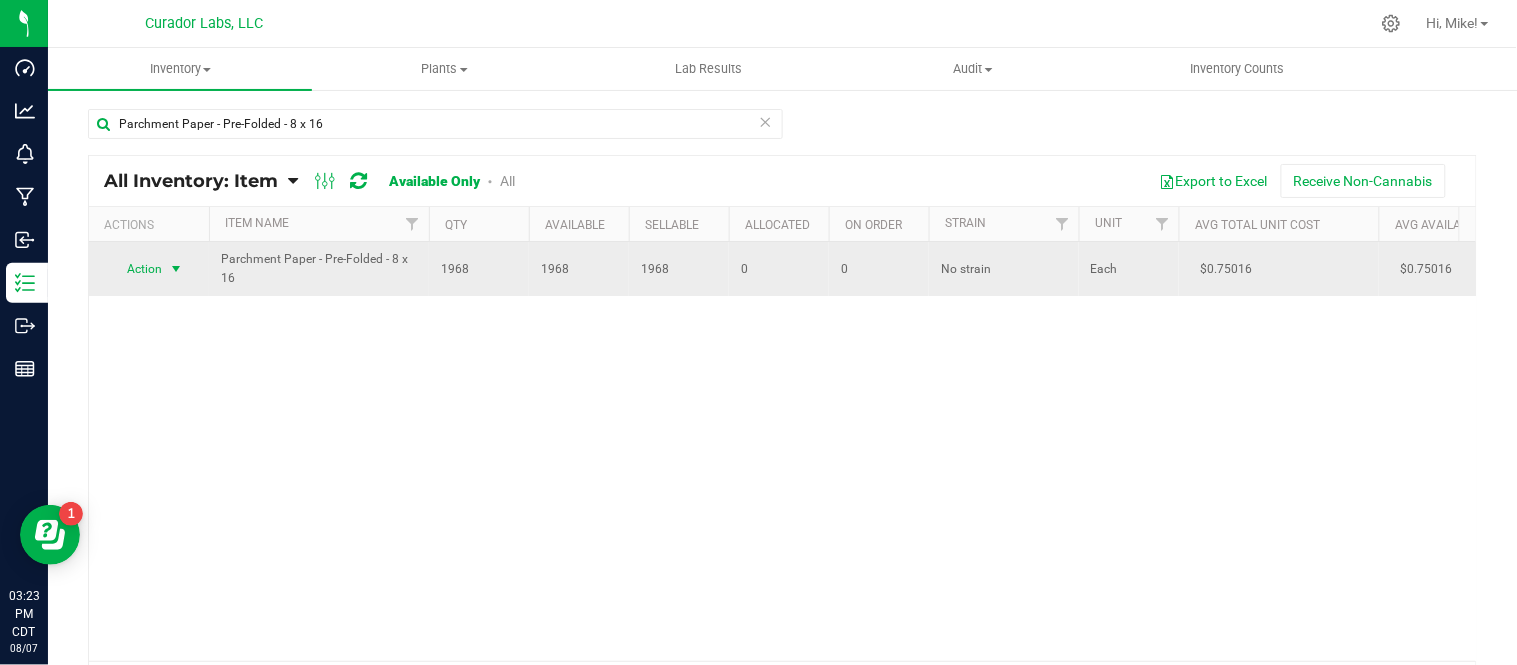 click at bounding box center (176, 269) 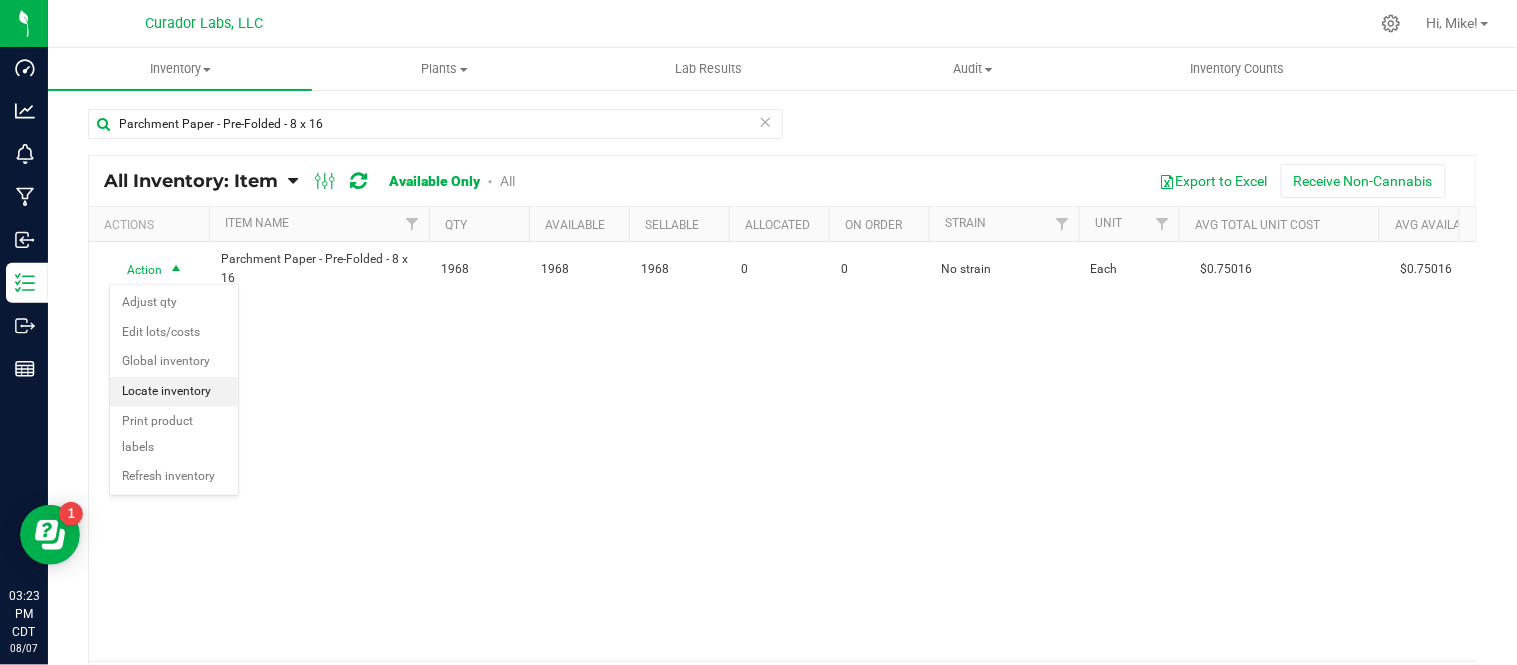 click on "Locate inventory" at bounding box center [174, 392] 